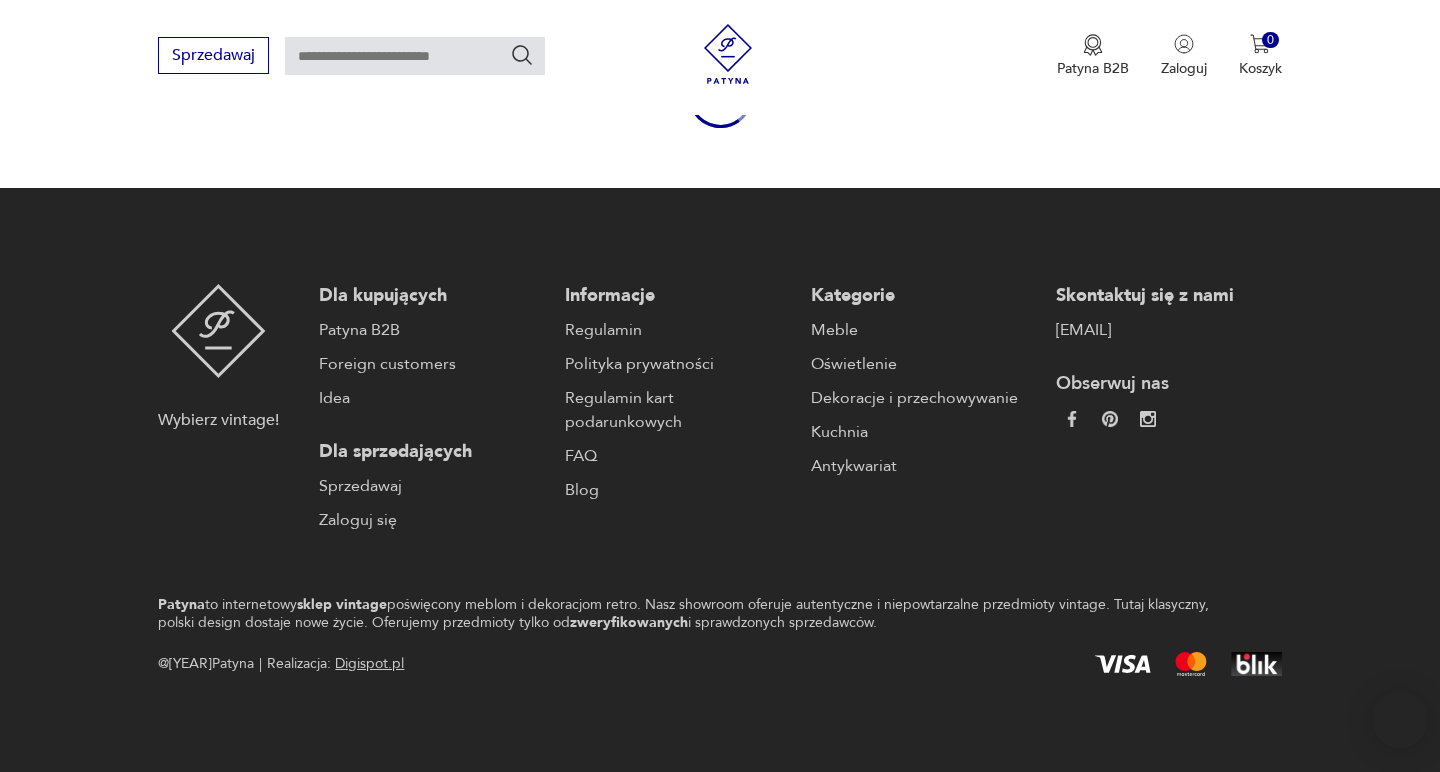 scroll, scrollTop: 279, scrollLeft: 0, axis: vertical 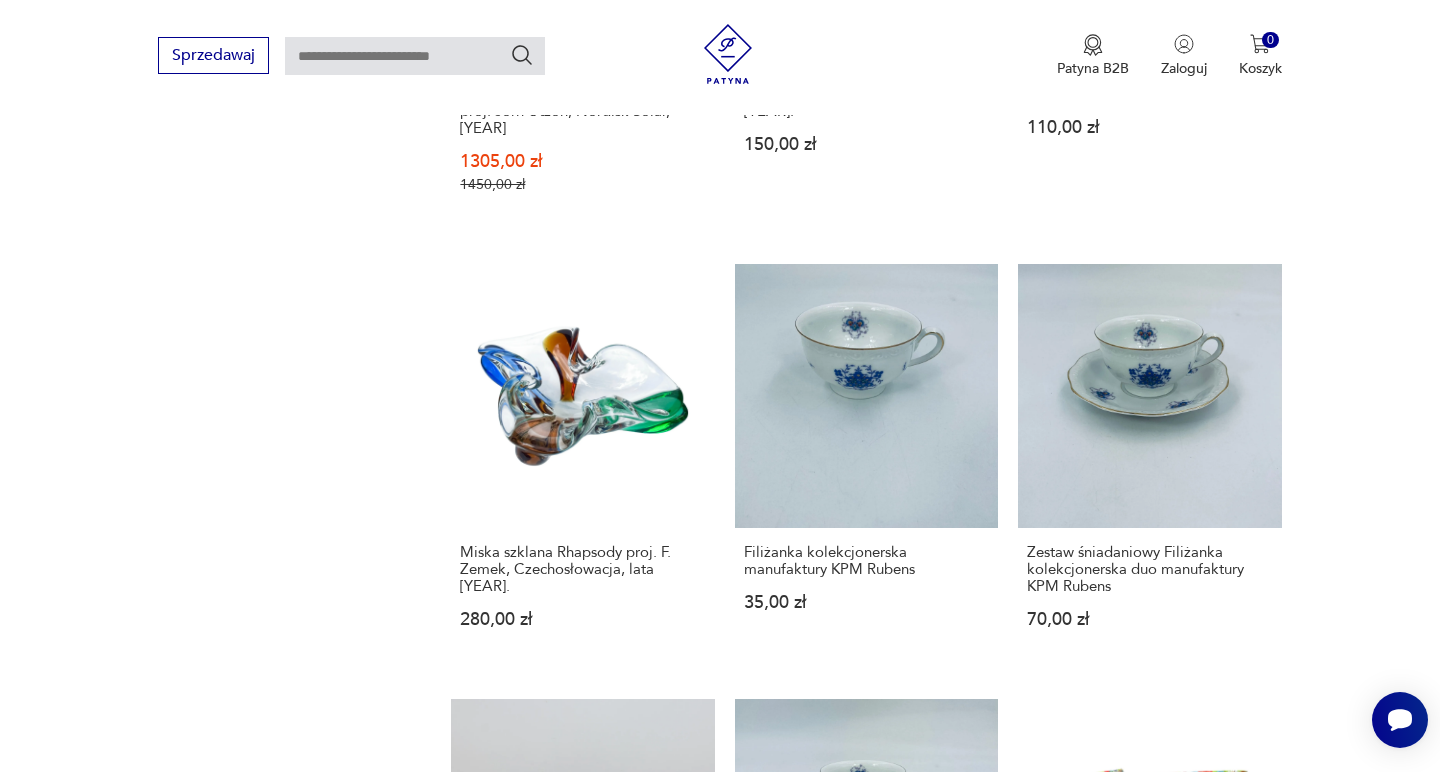 click at bounding box center (1218, 1606) 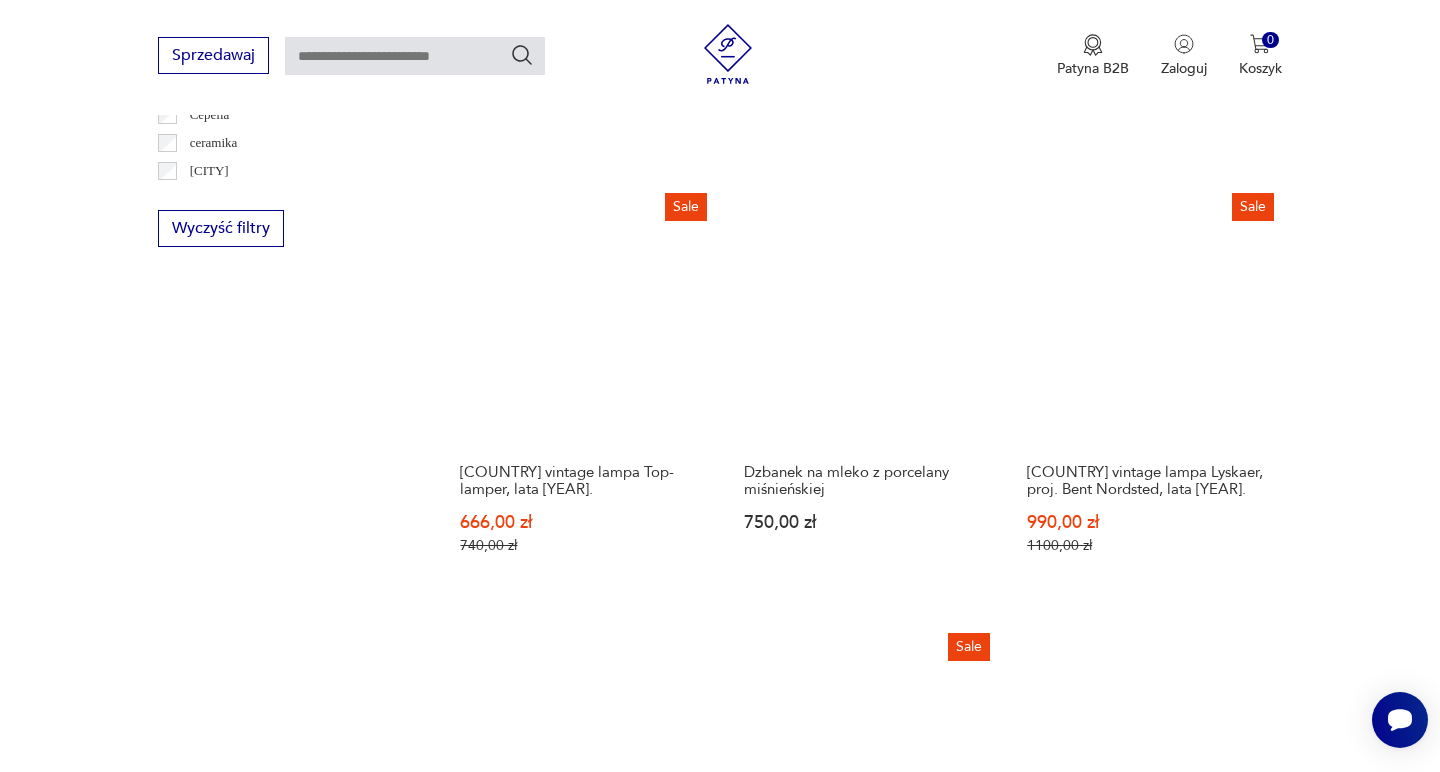 scroll, scrollTop: 1494, scrollLeft: 0, axis: vertical 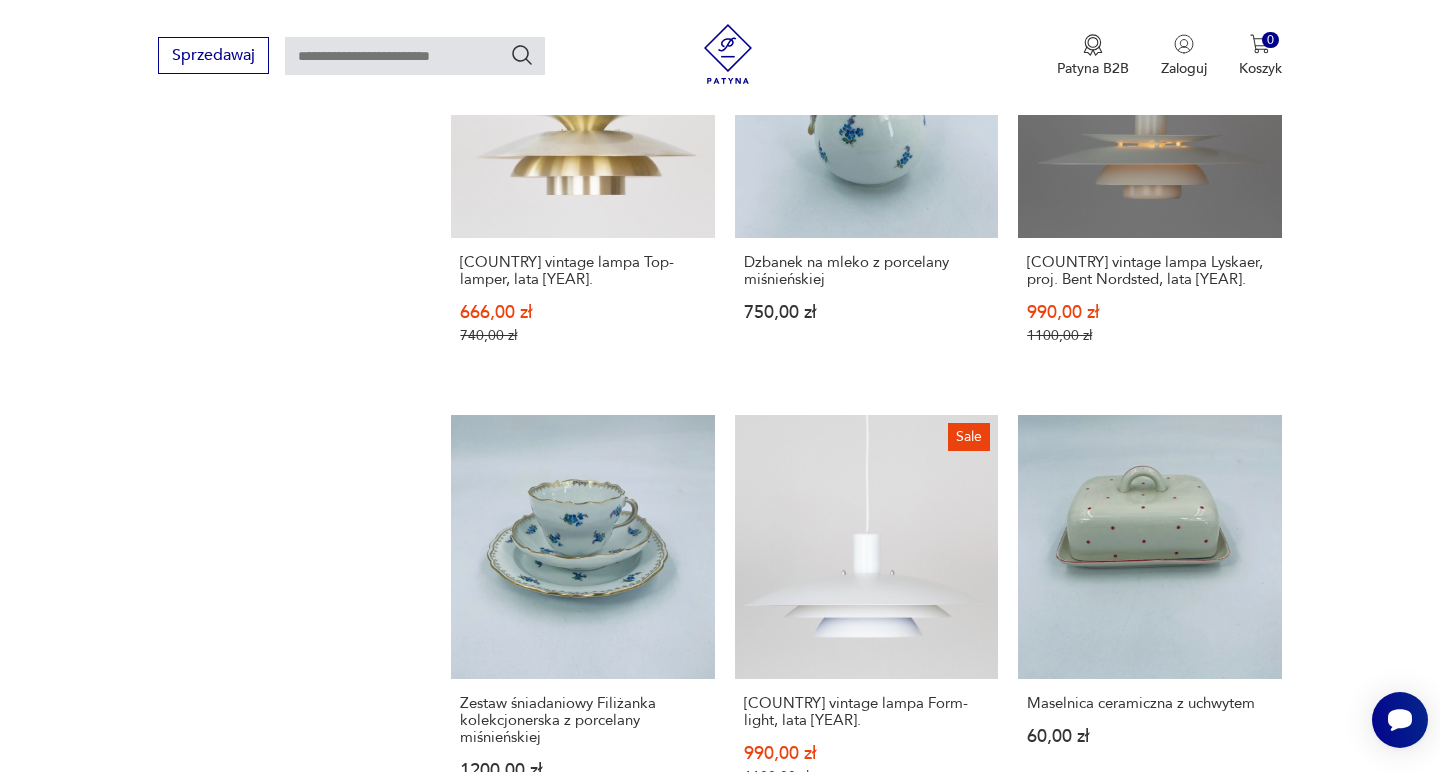 click on "Maselnica drewniana Vintage style. 60,00 zł" at bounding box center (866, 1048) 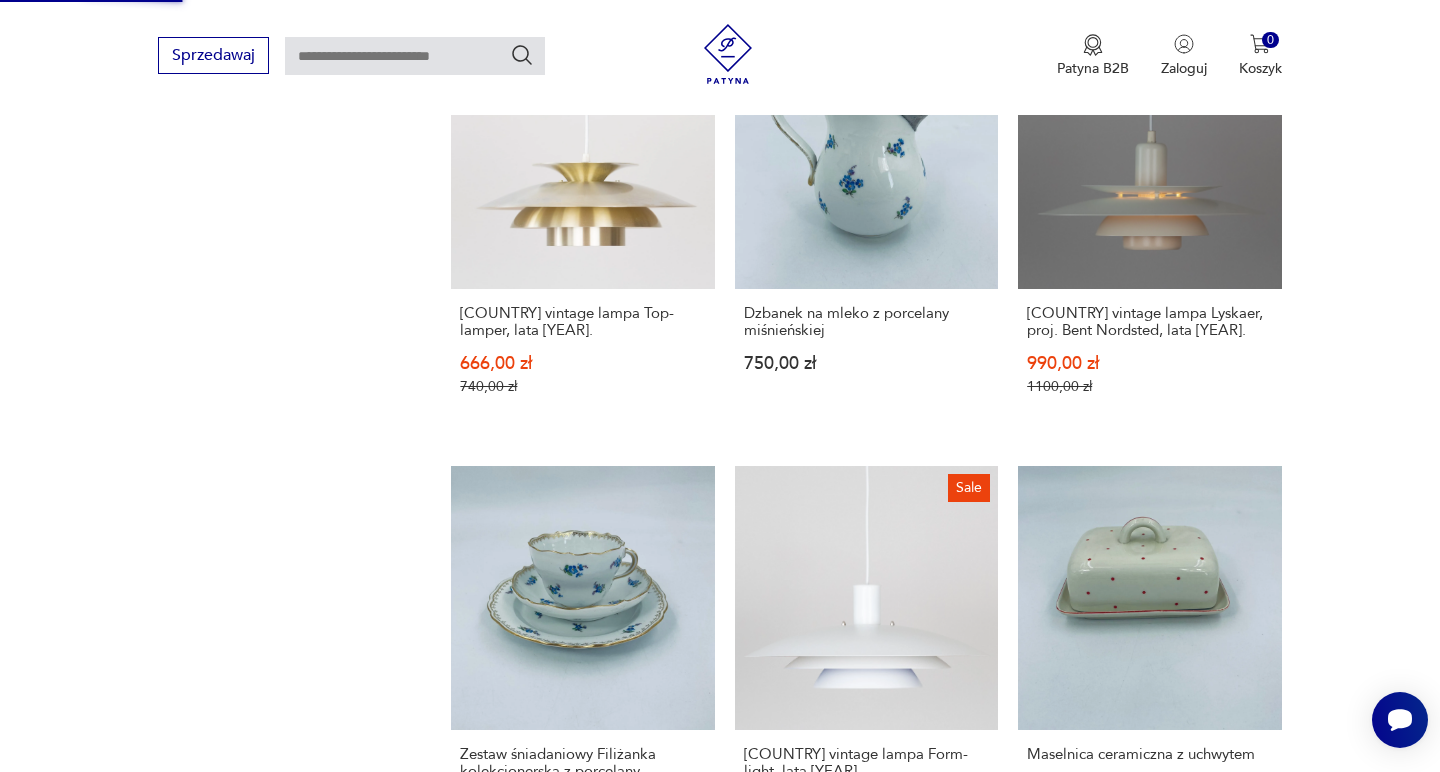 scroll, scrollTop: 1836, scrollLeft: 0, axis: vertical 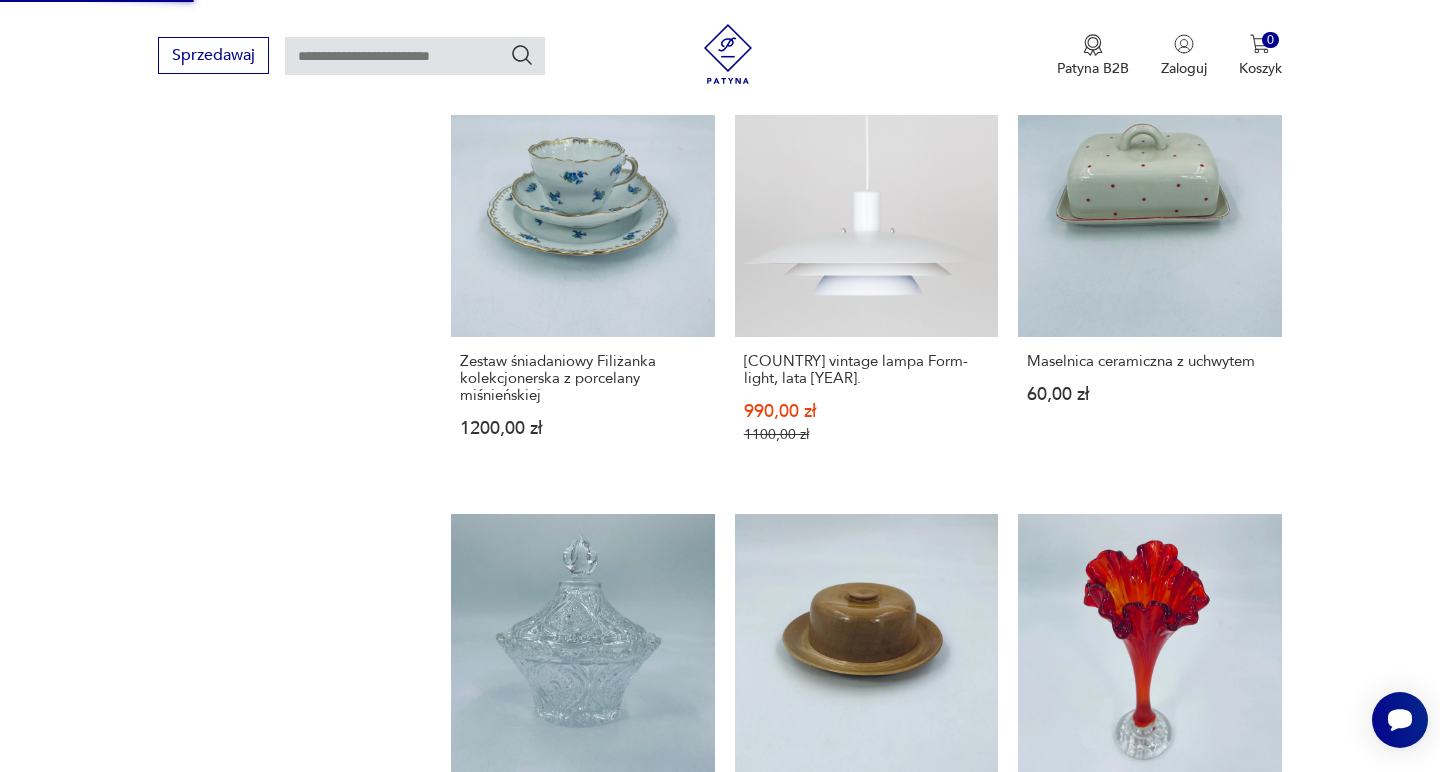 click on "3" at bounding box center (877, 1404) 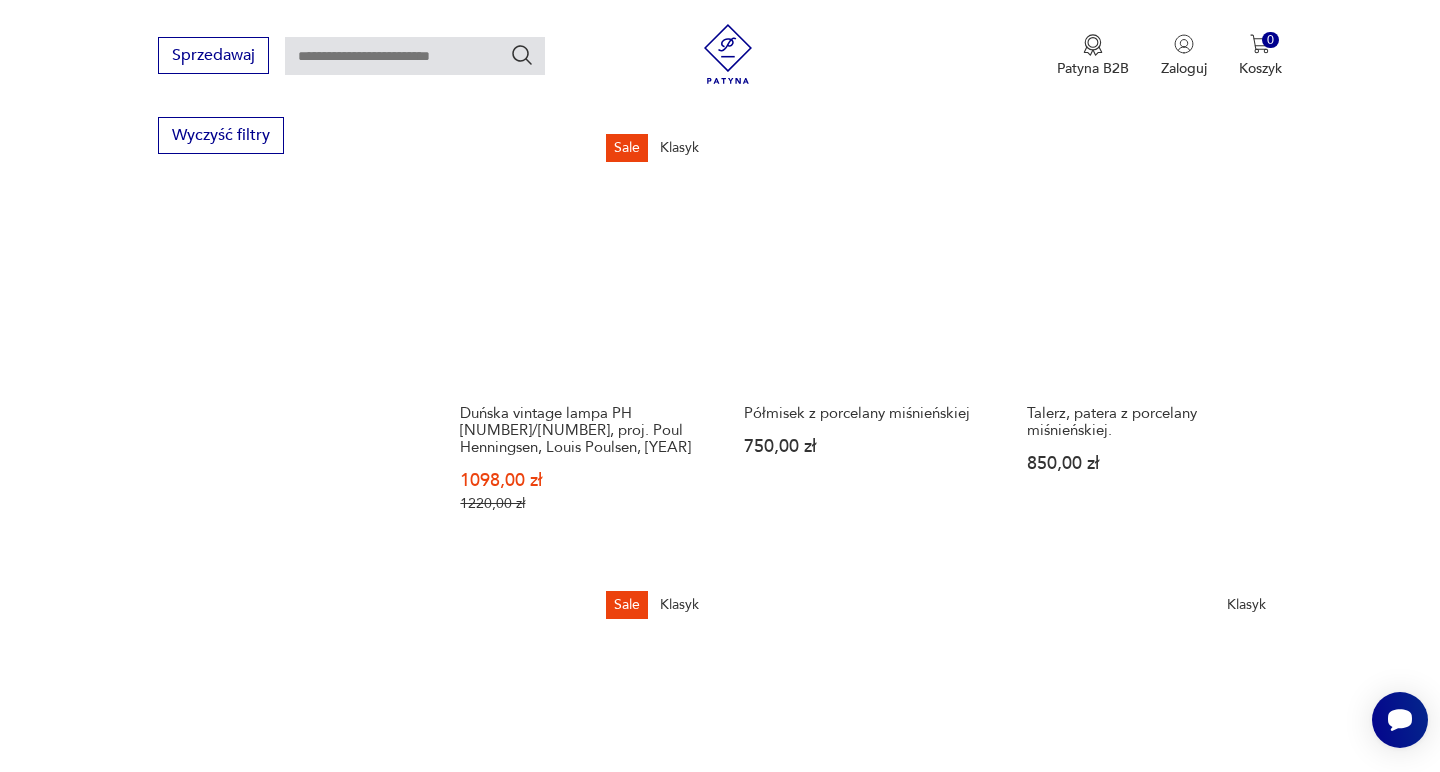 scroll, scrollTop: 1795, scrollLeft: 0, axis: vertical 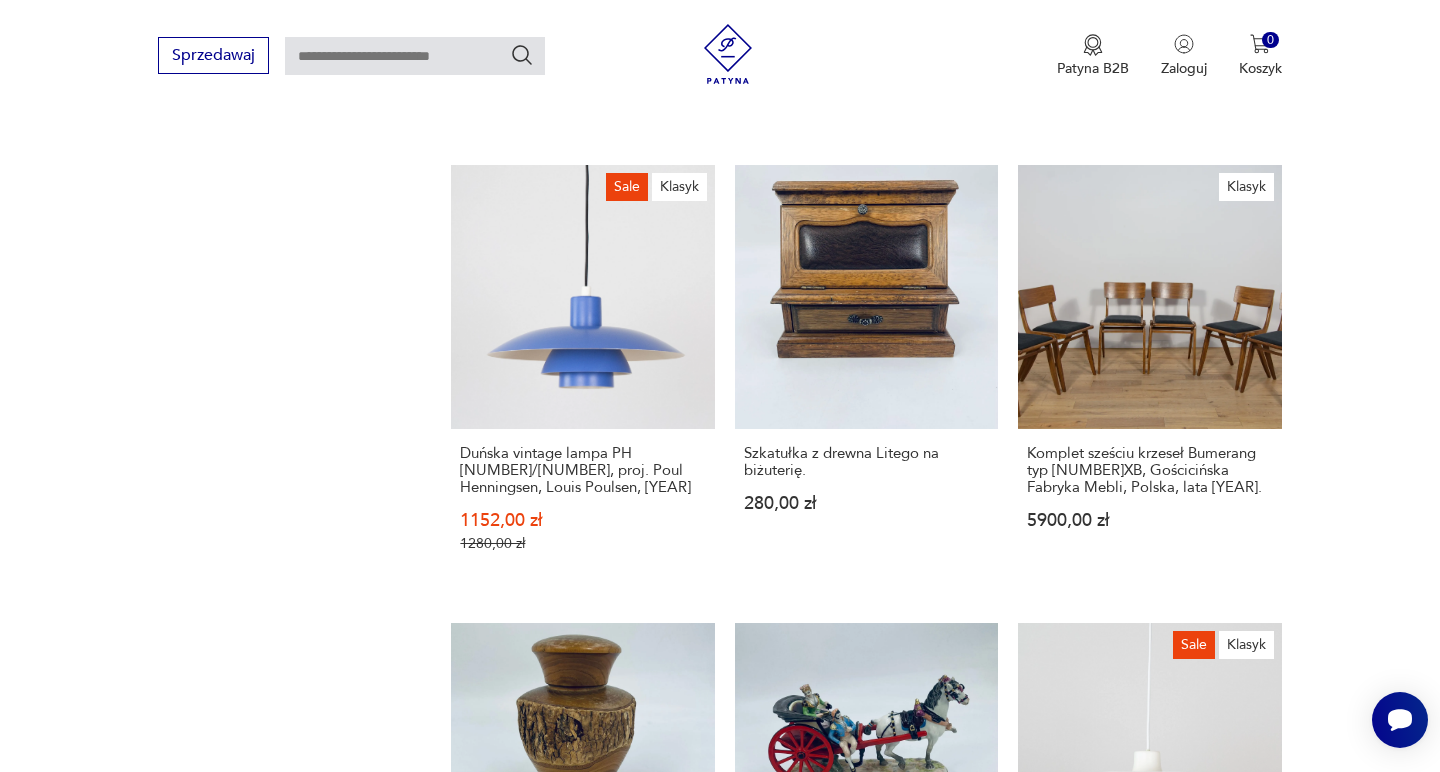 click on "4" at bounding box center (923, 1536) 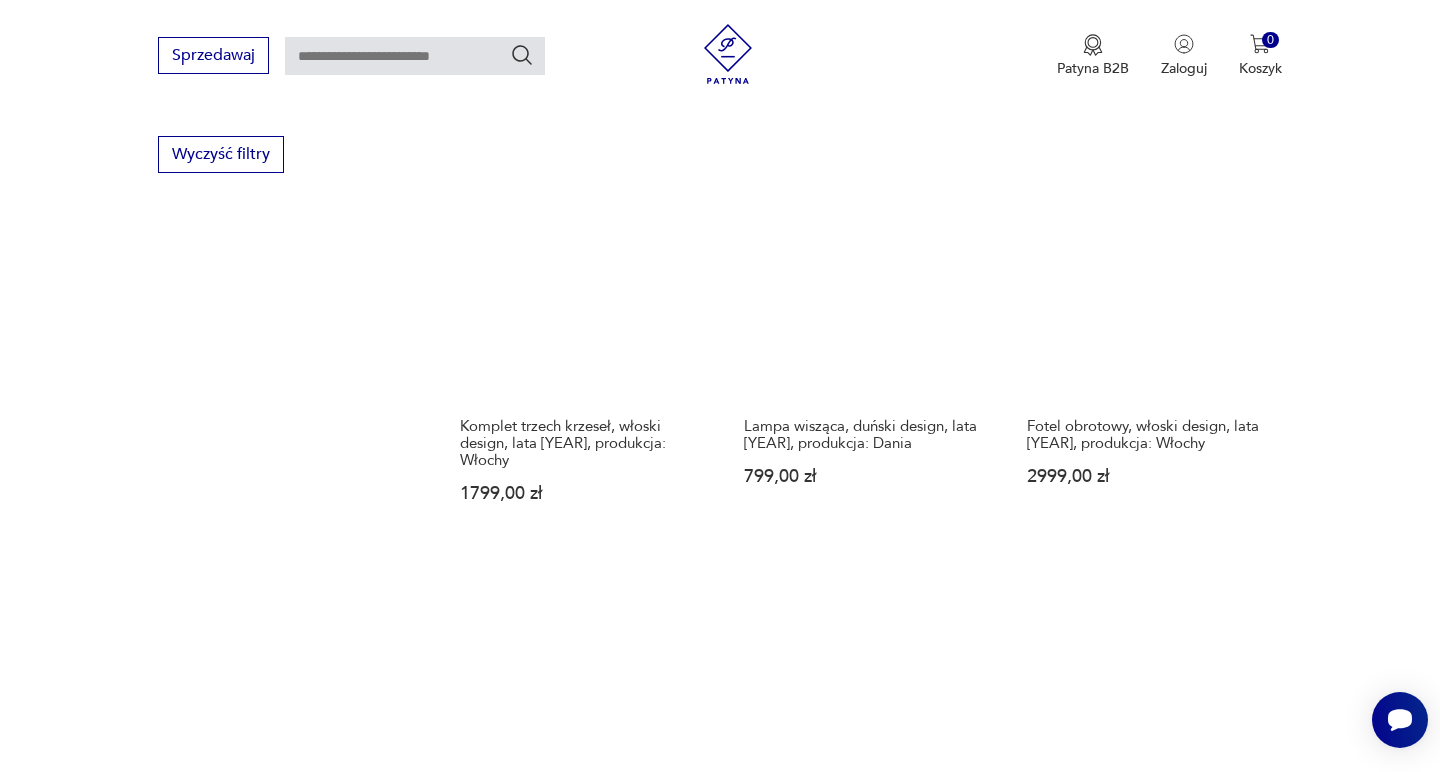 scroll, scrollTop: 1736, scrollLeft: 0, axis: vertical 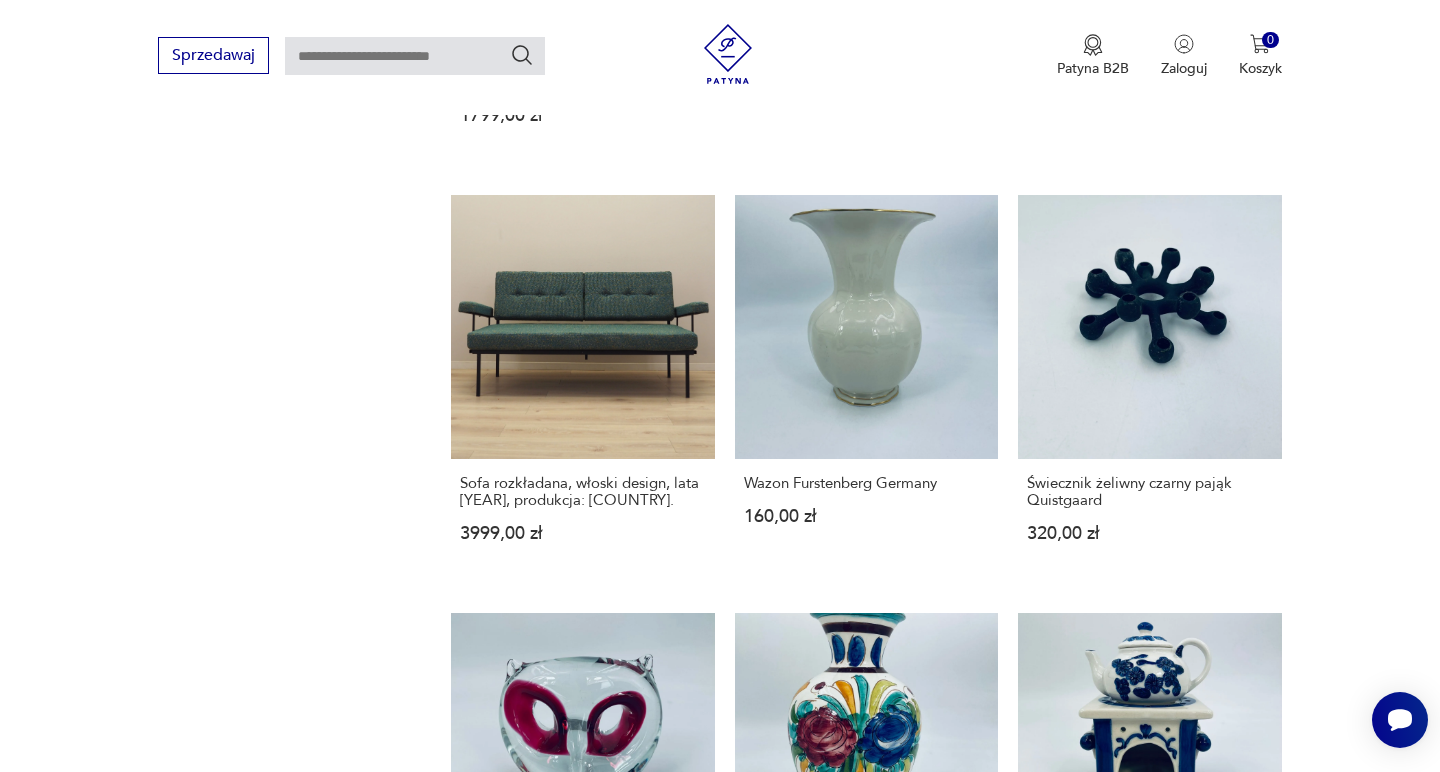 click at bounding box center [1218, 1503] 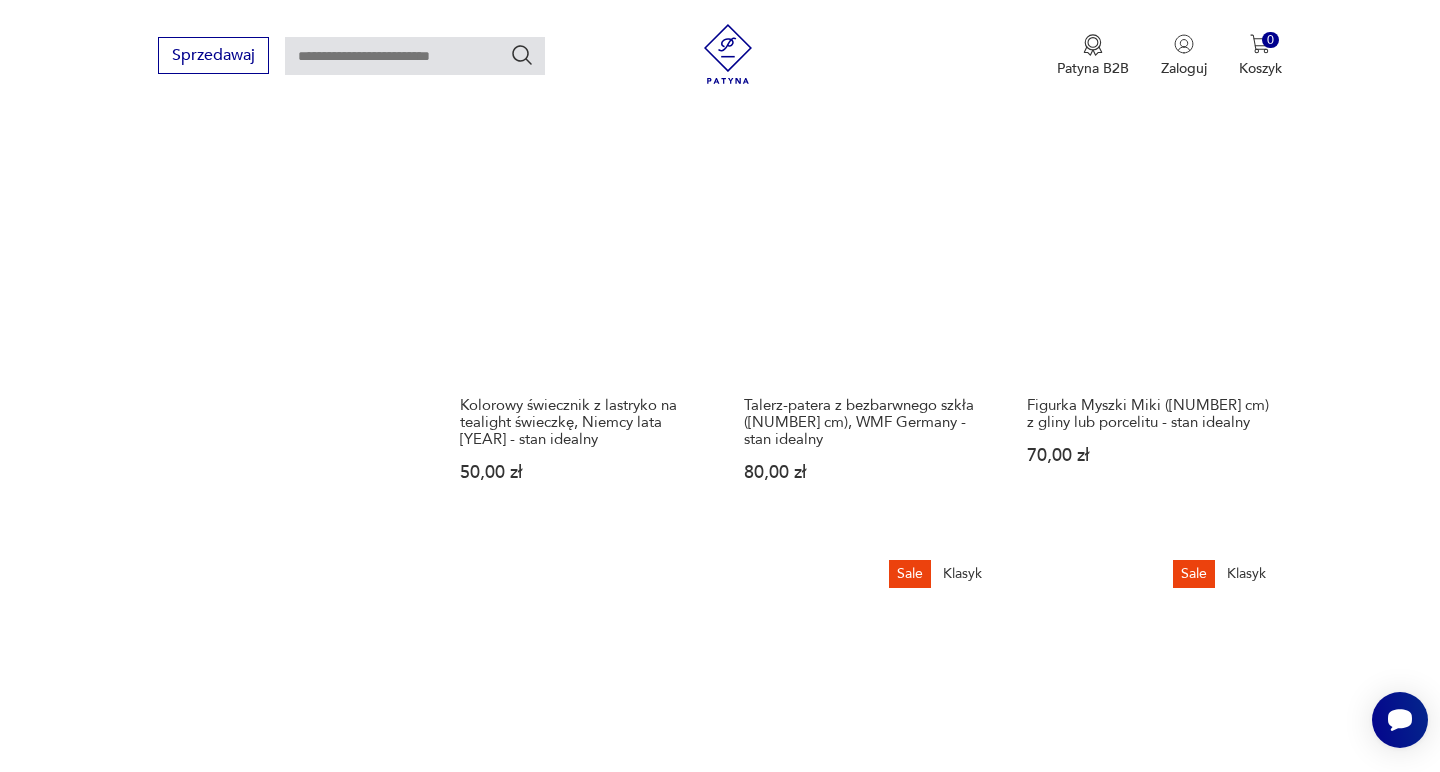 scroll, scrollTop: 1997, scrollLeft: 0, axis: vertical 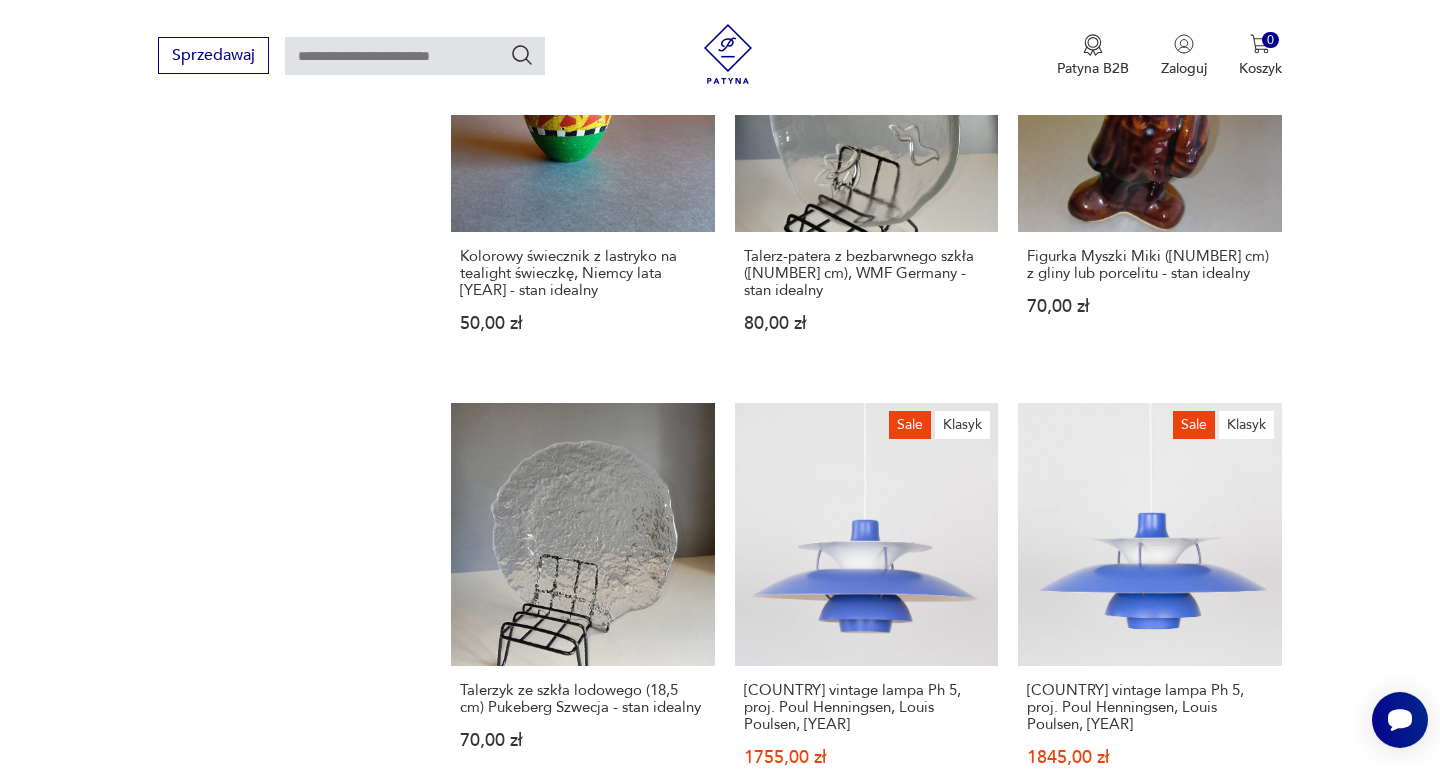 click at bounding box center (1218, 1373) 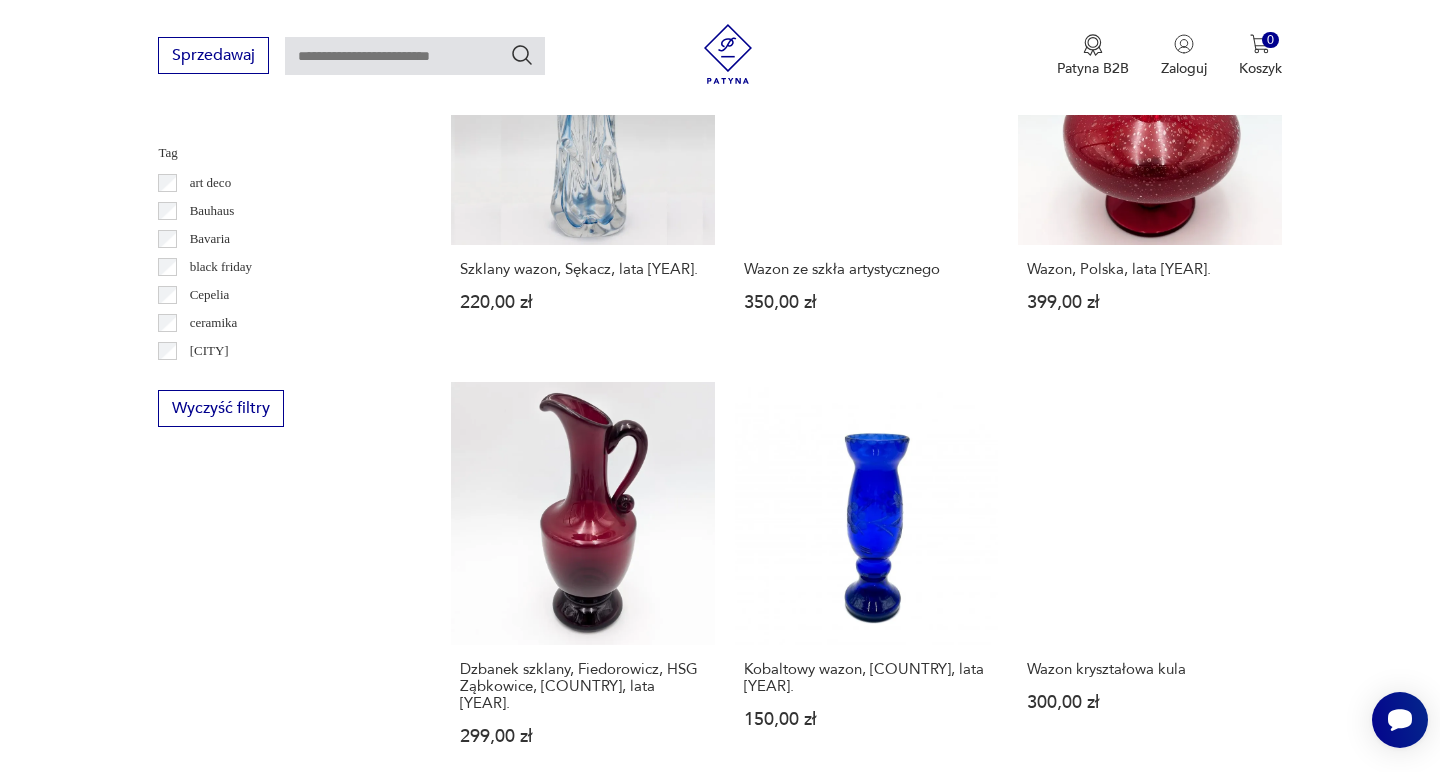 scroll, scrollTop: 1392, scrollLeft: 0, axis: vertical 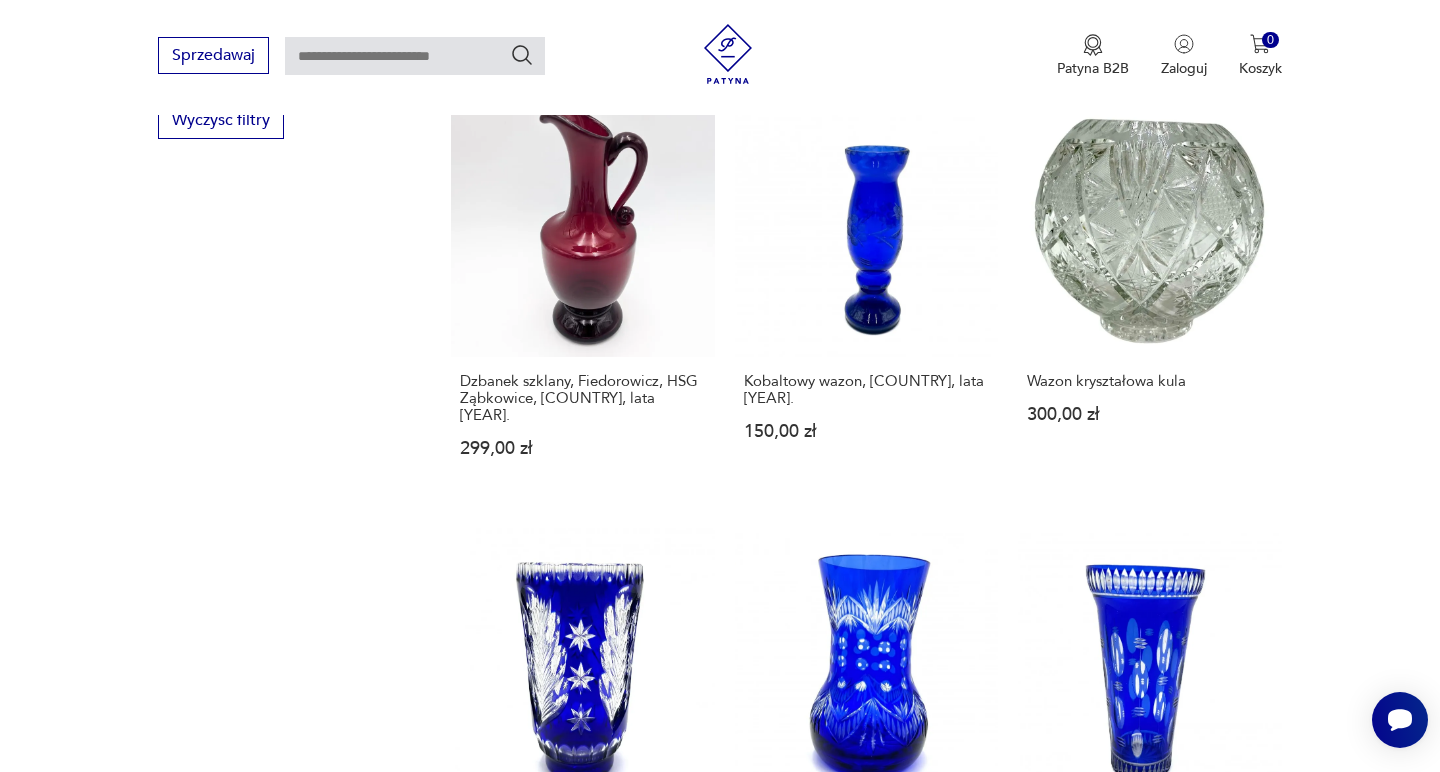 click on "Lampka na biurko, vintage z lat 80tych 125,00 zł" at bounding box center [866, 1138] 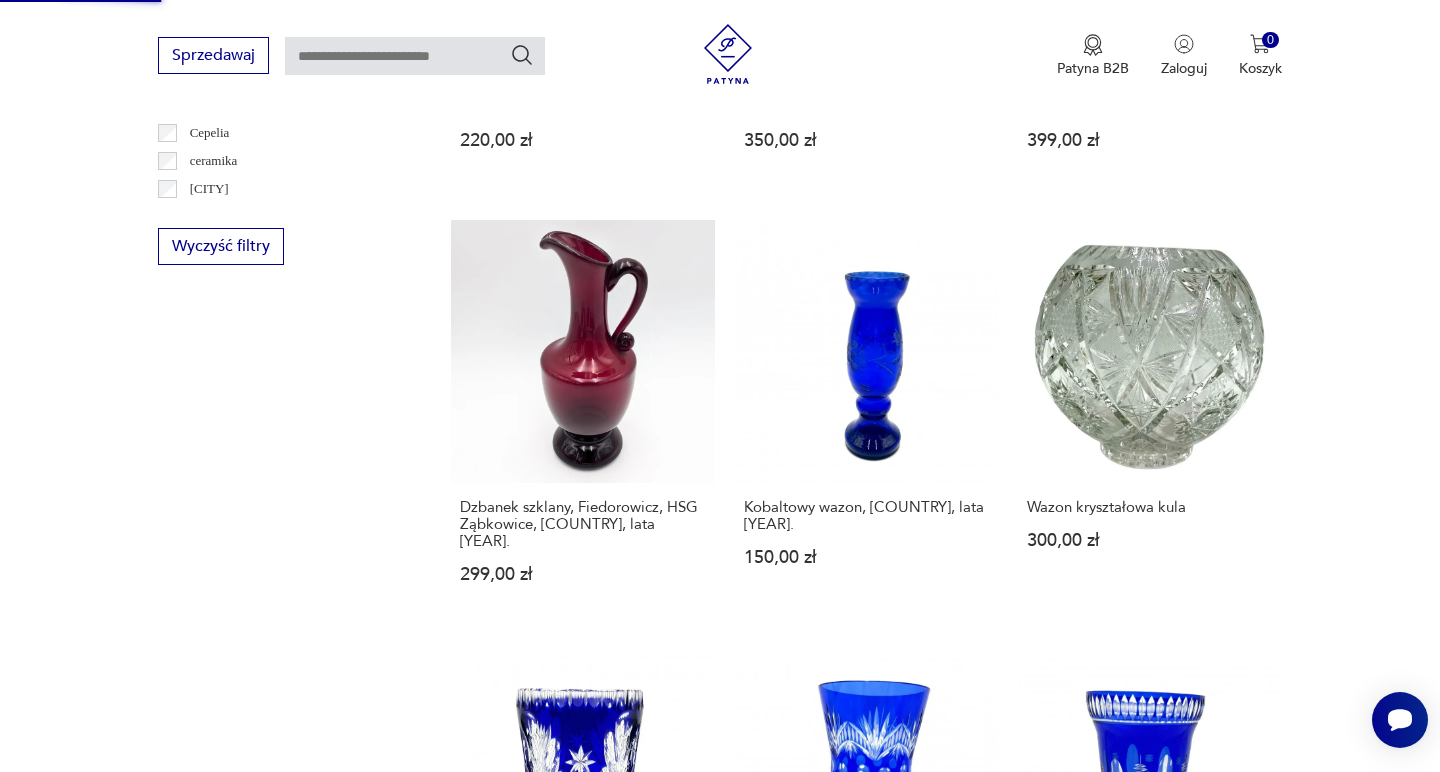 scroll, scrollTop: 1518, scrollLeft: 0, axis: vertical 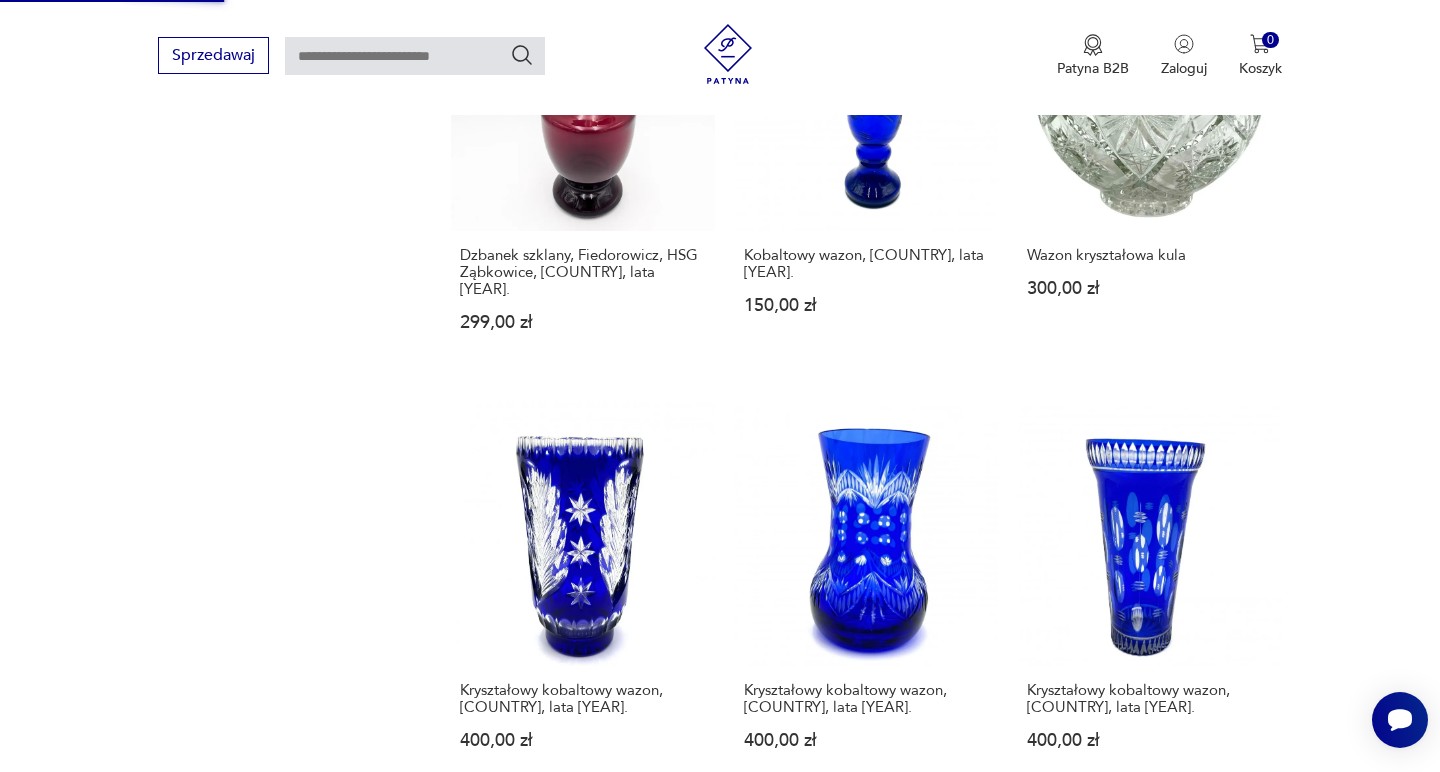 click on "7" at bounding box center [1015, 1727] 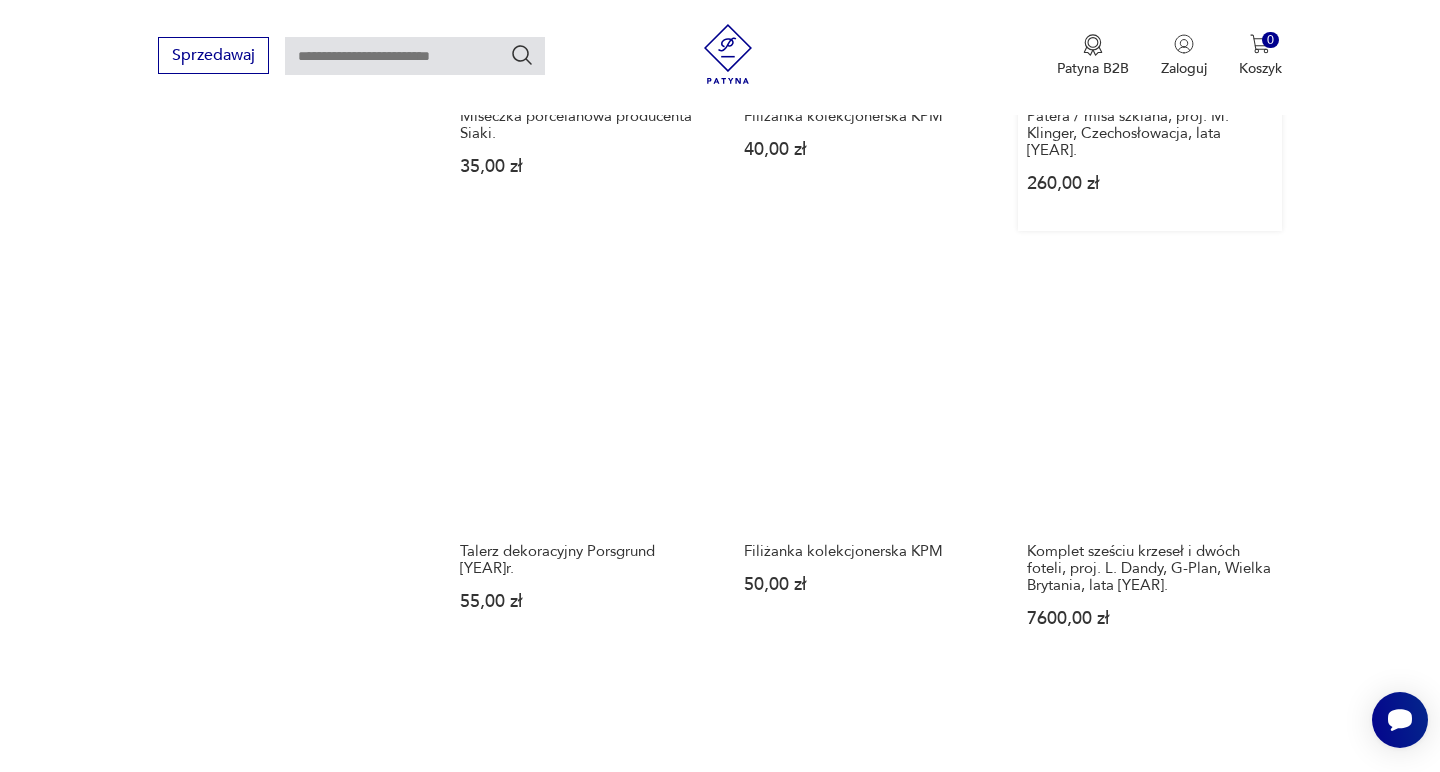 scroll, scrollTop: 1724, scrollLeft: 0, axis: vertical 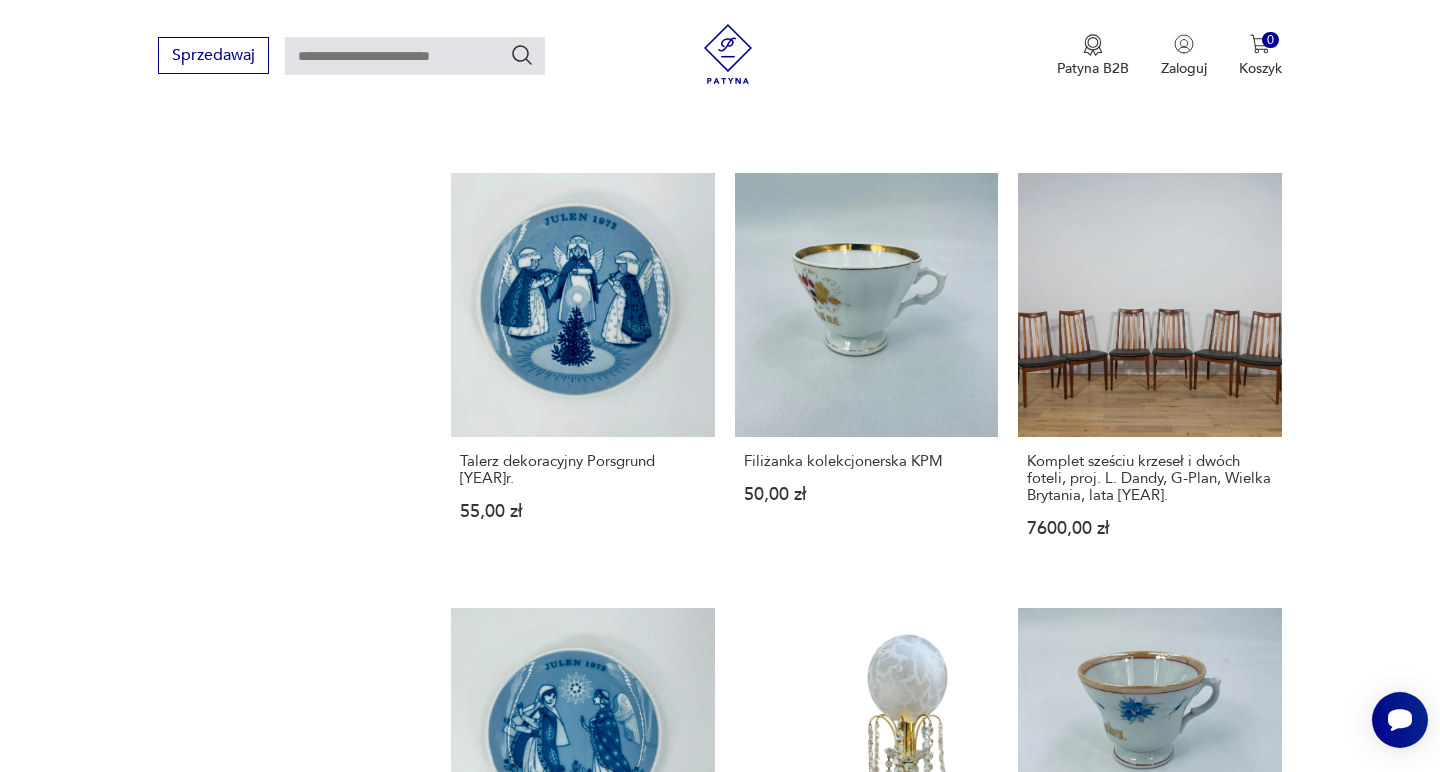 click on "8" at bounding box center [1015, 1515] 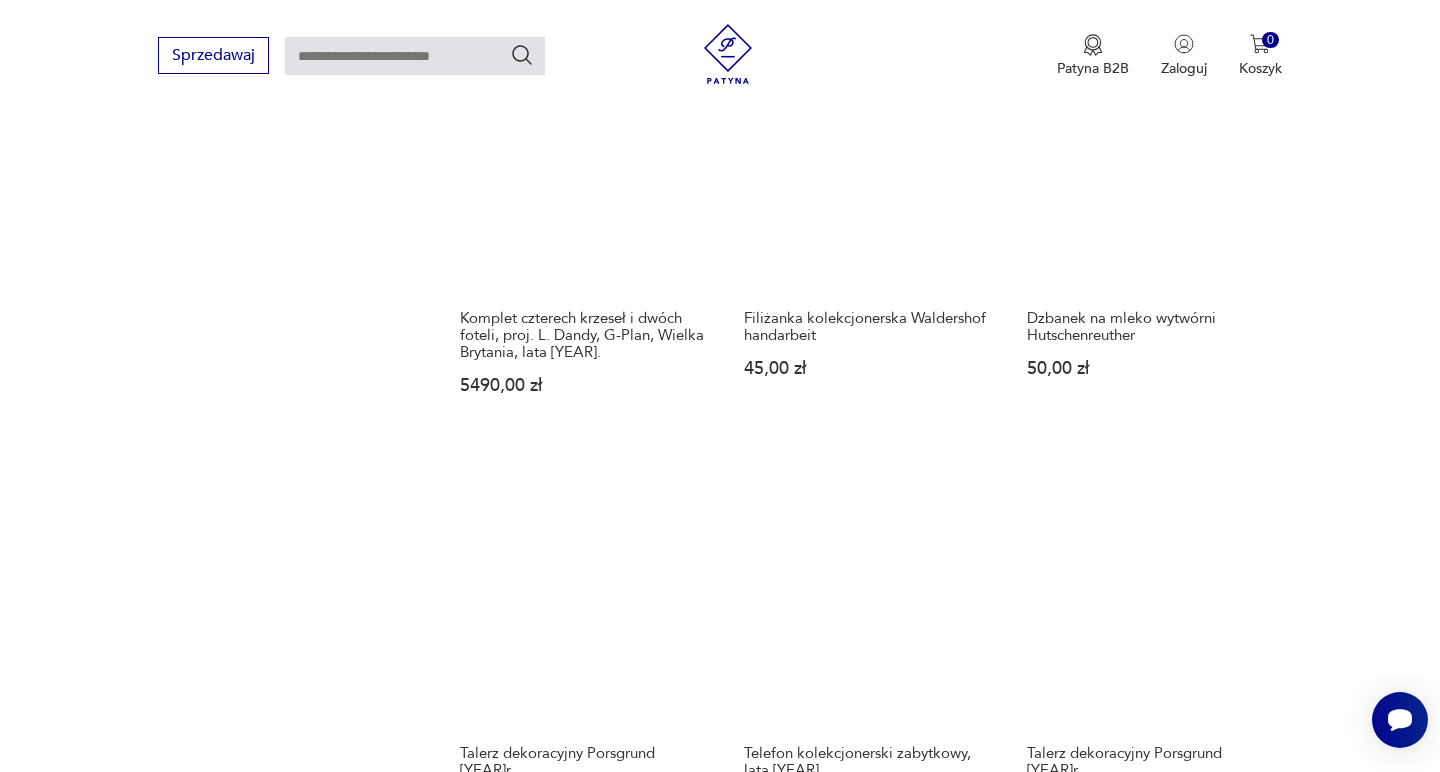 scroll, scrollTop: 1523, scrollLeft: 0, axis: vertical 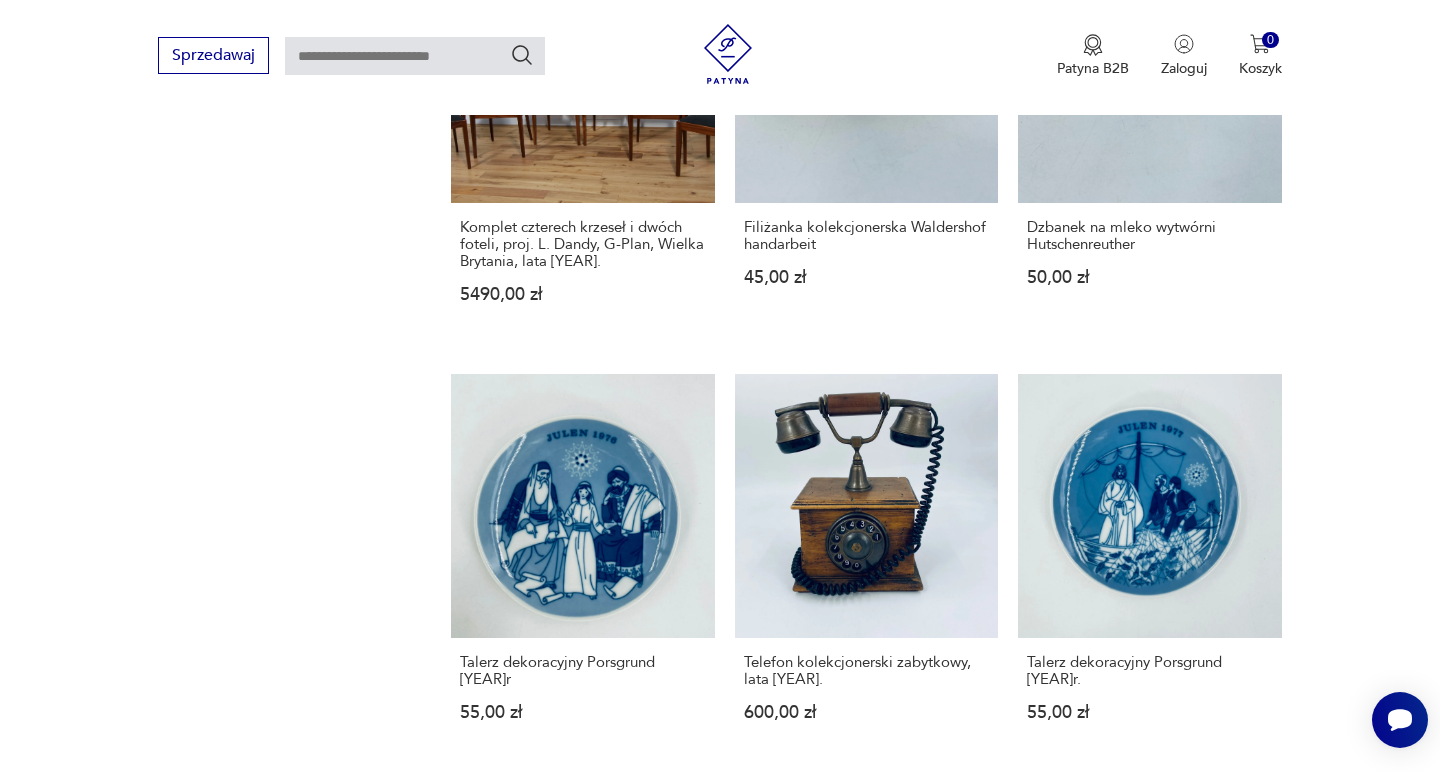 click on "9" at bounding box center (1015, 1699) 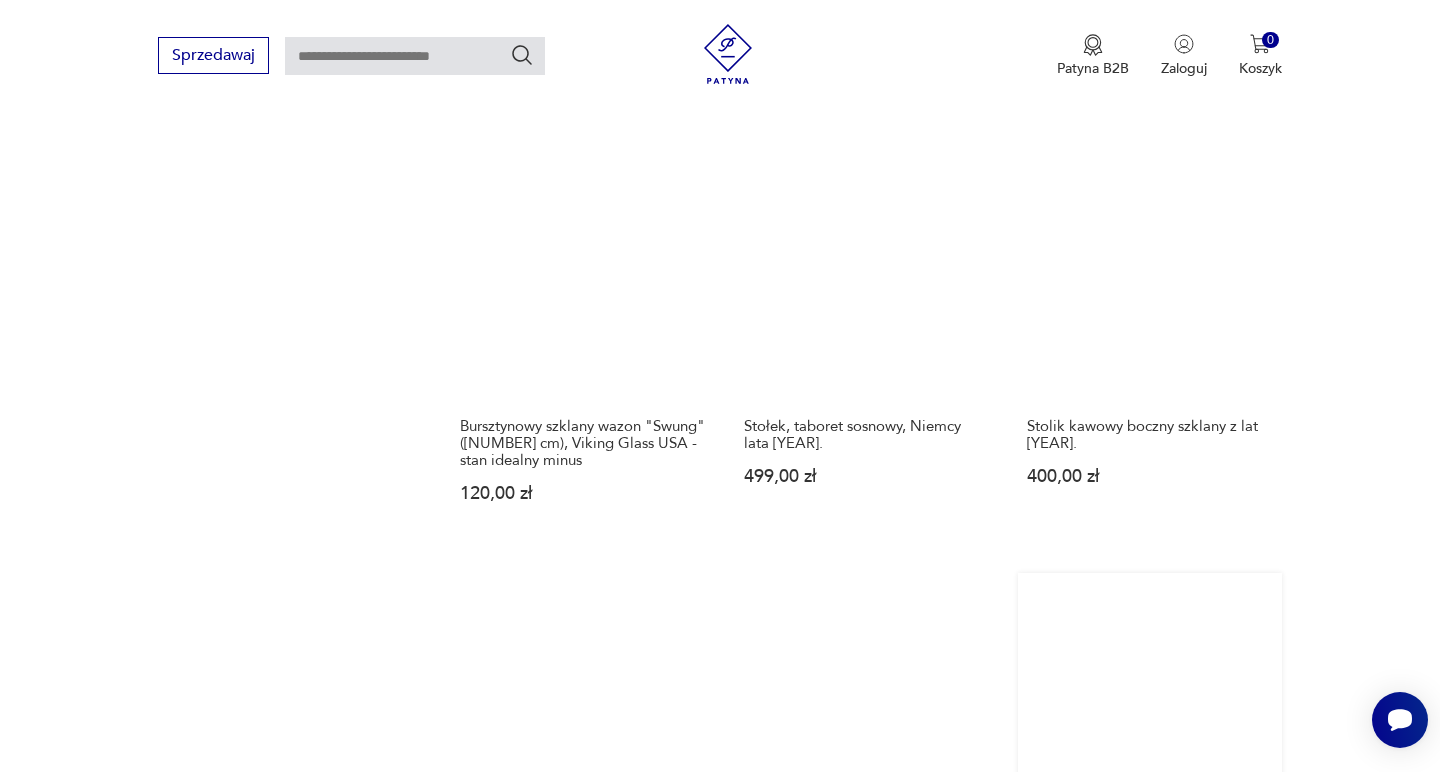 scroll, scrollTop: 1864, scrollLeft: 0, axis: vertical 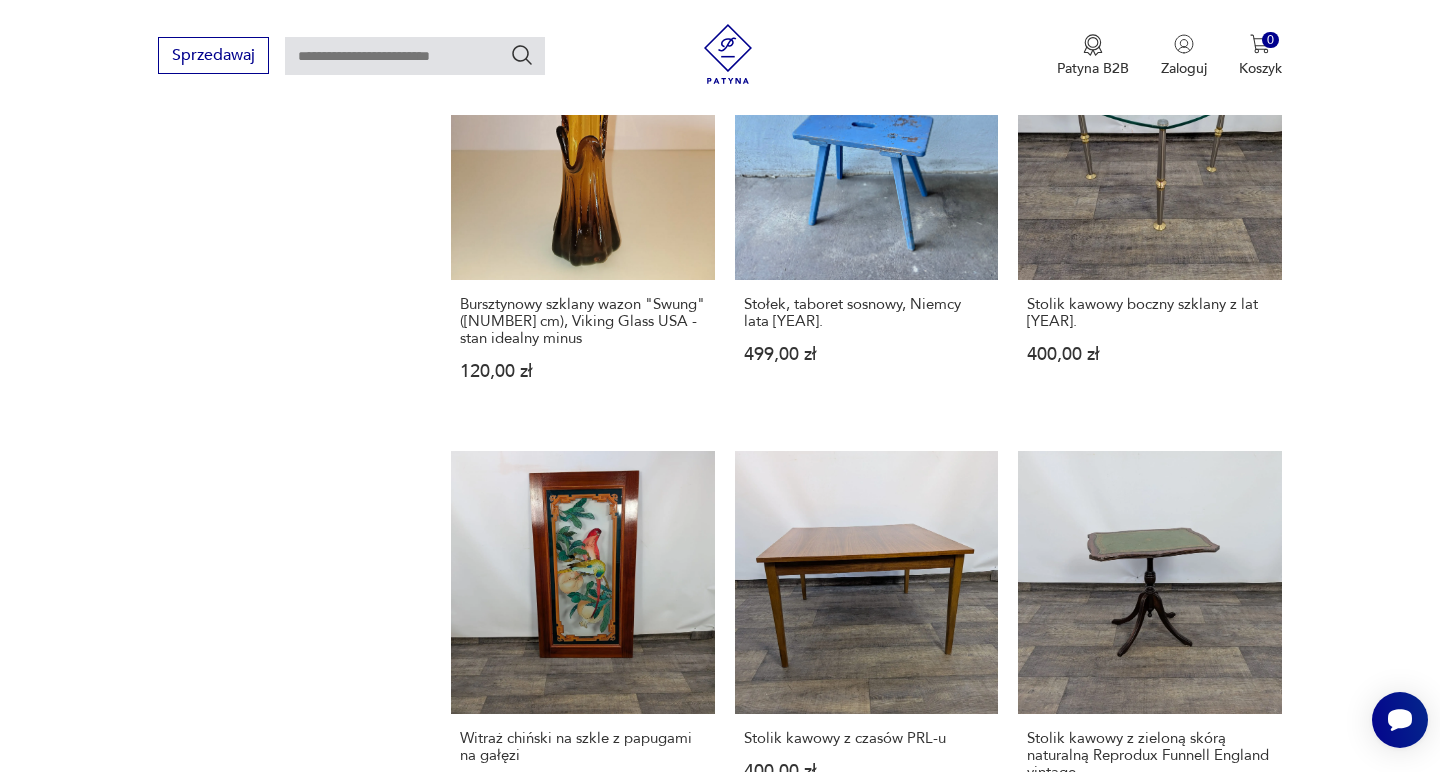 click on "10" at bounding box center [1015, 1358] 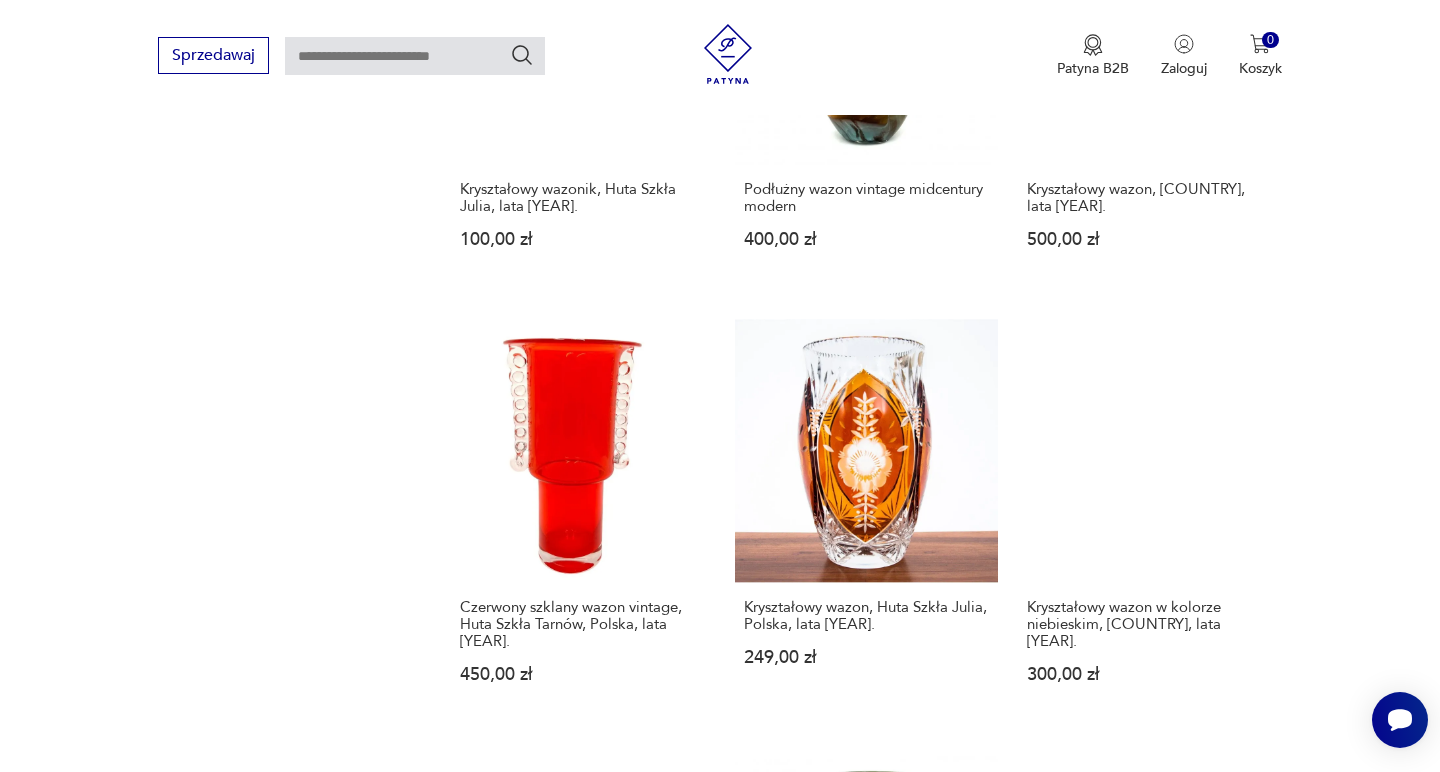 scroll, scrollTop: 1659, scrollLeft: 0, axis: vertical 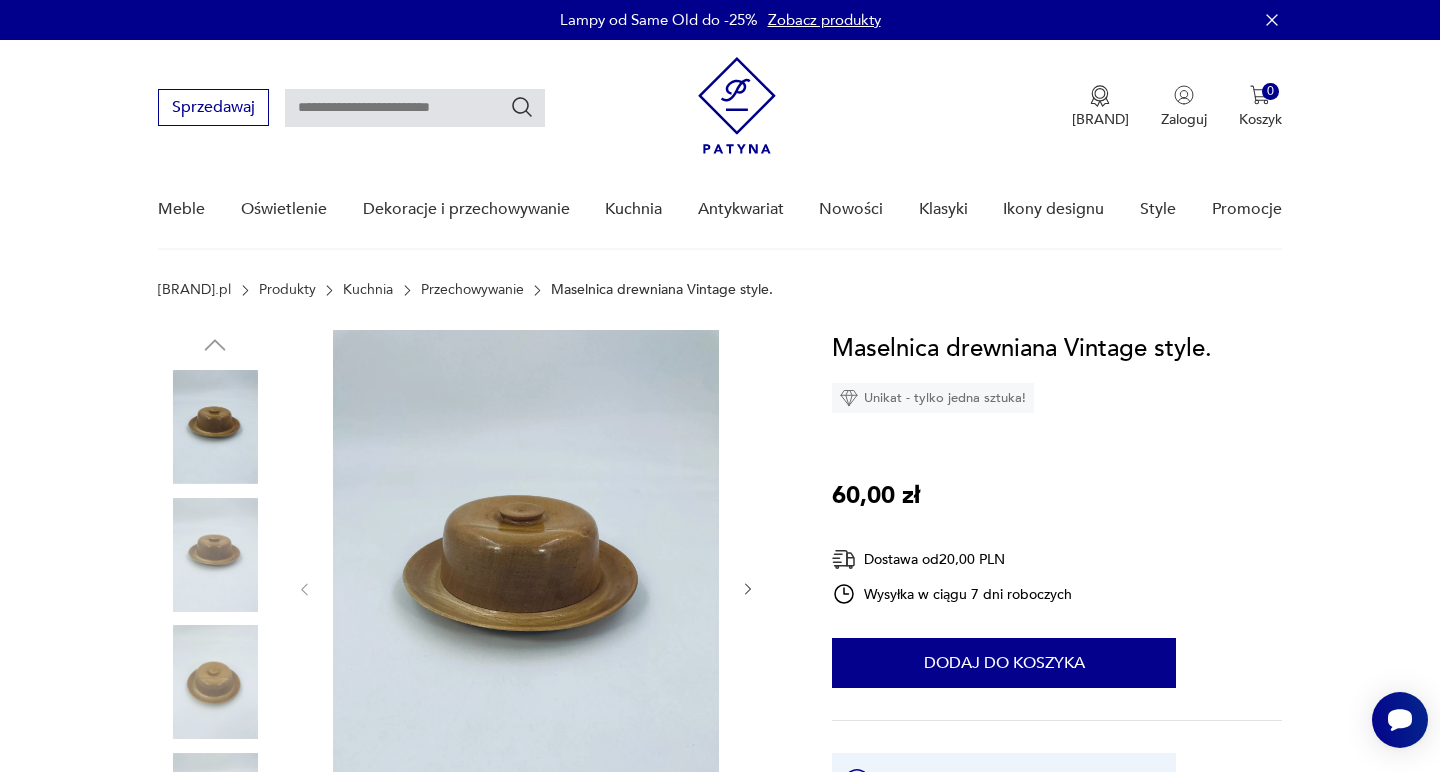 click at bounding box center (748, 589) 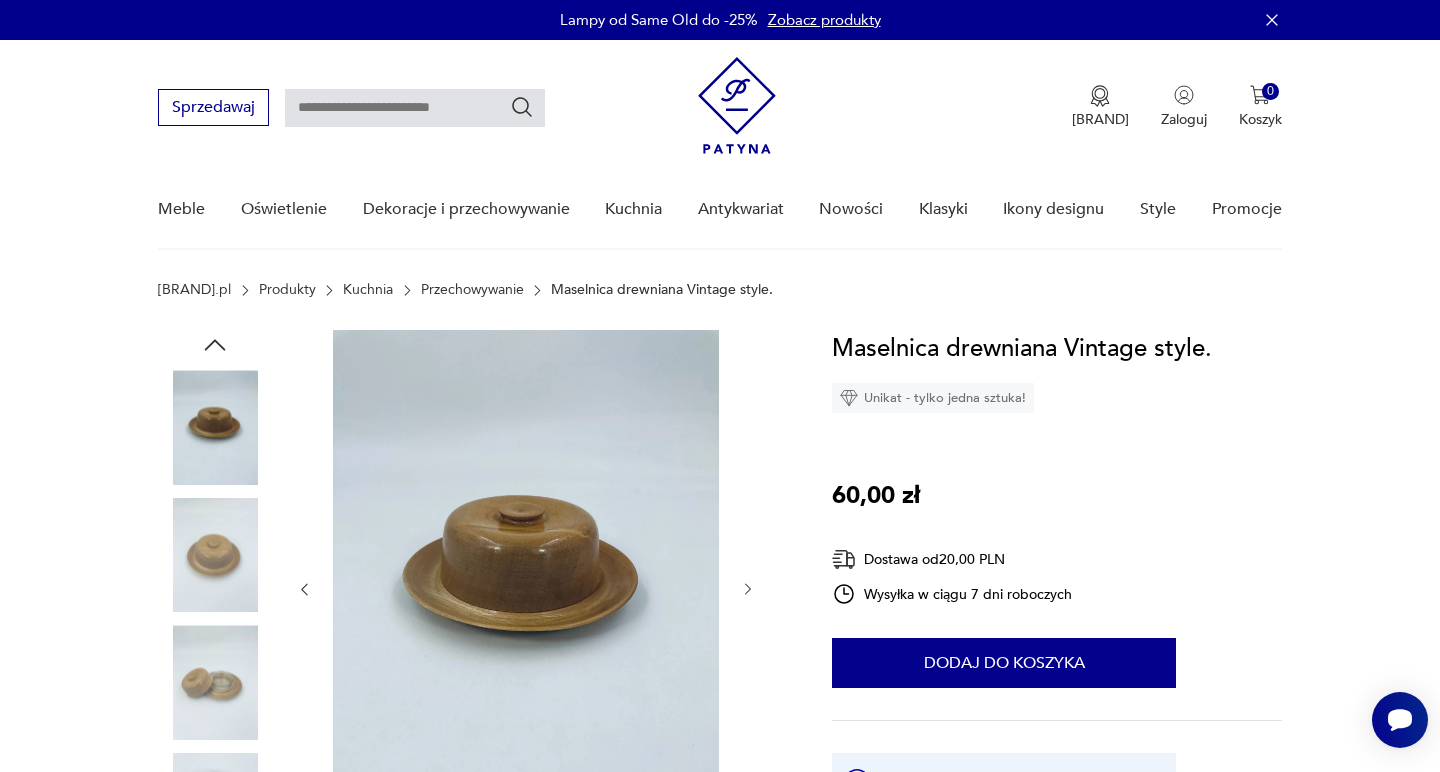 click at bounding box center [748, 590] 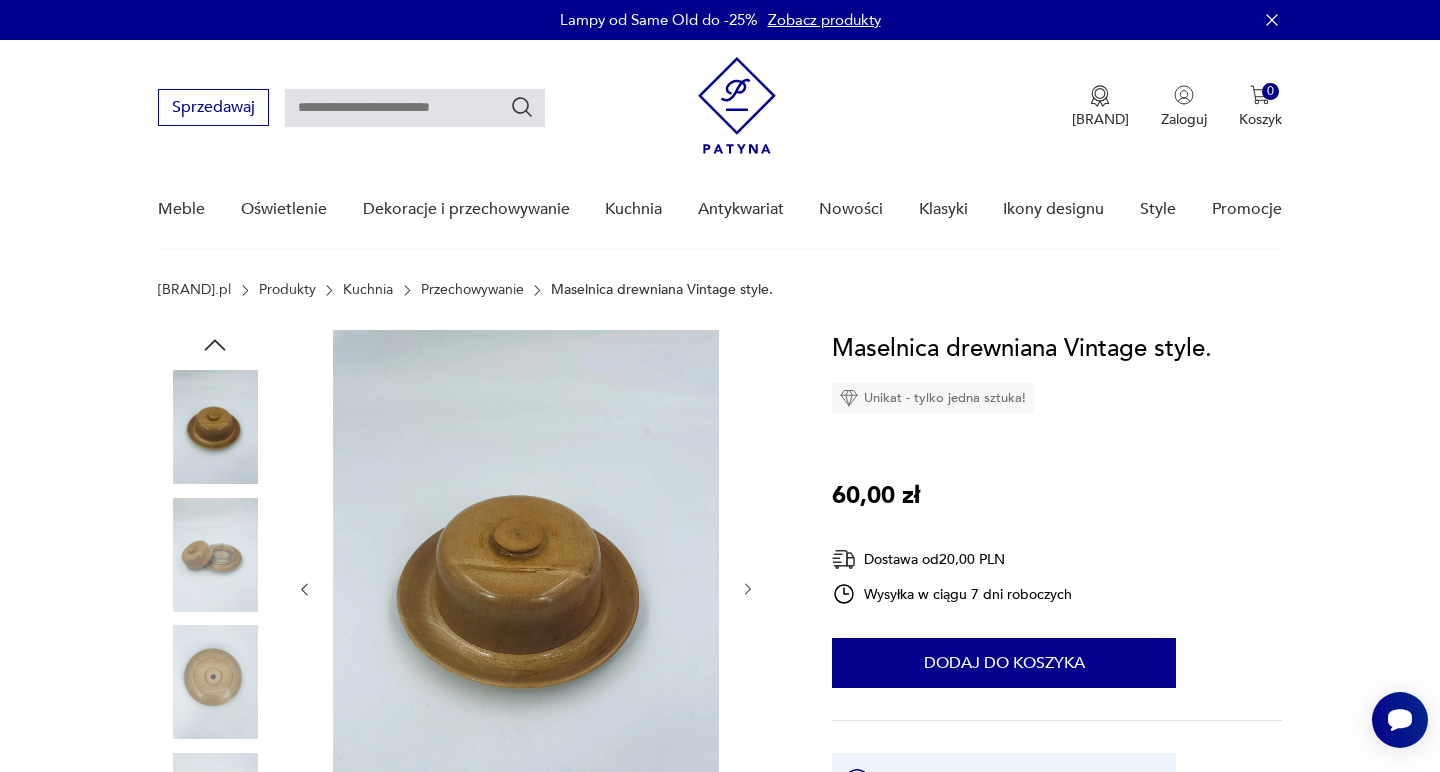 click at bounding box center [748, 589] 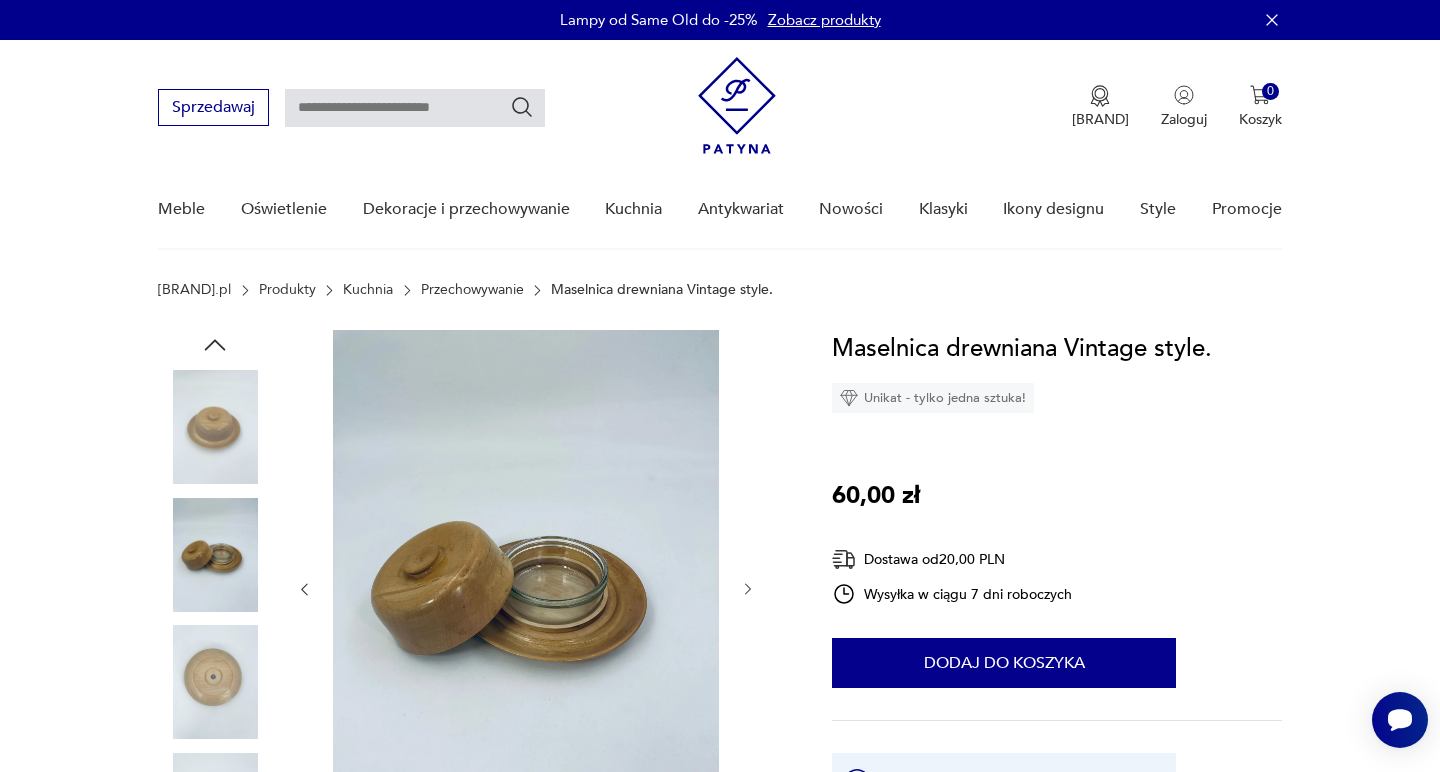 click at bounding box center [748, 589] 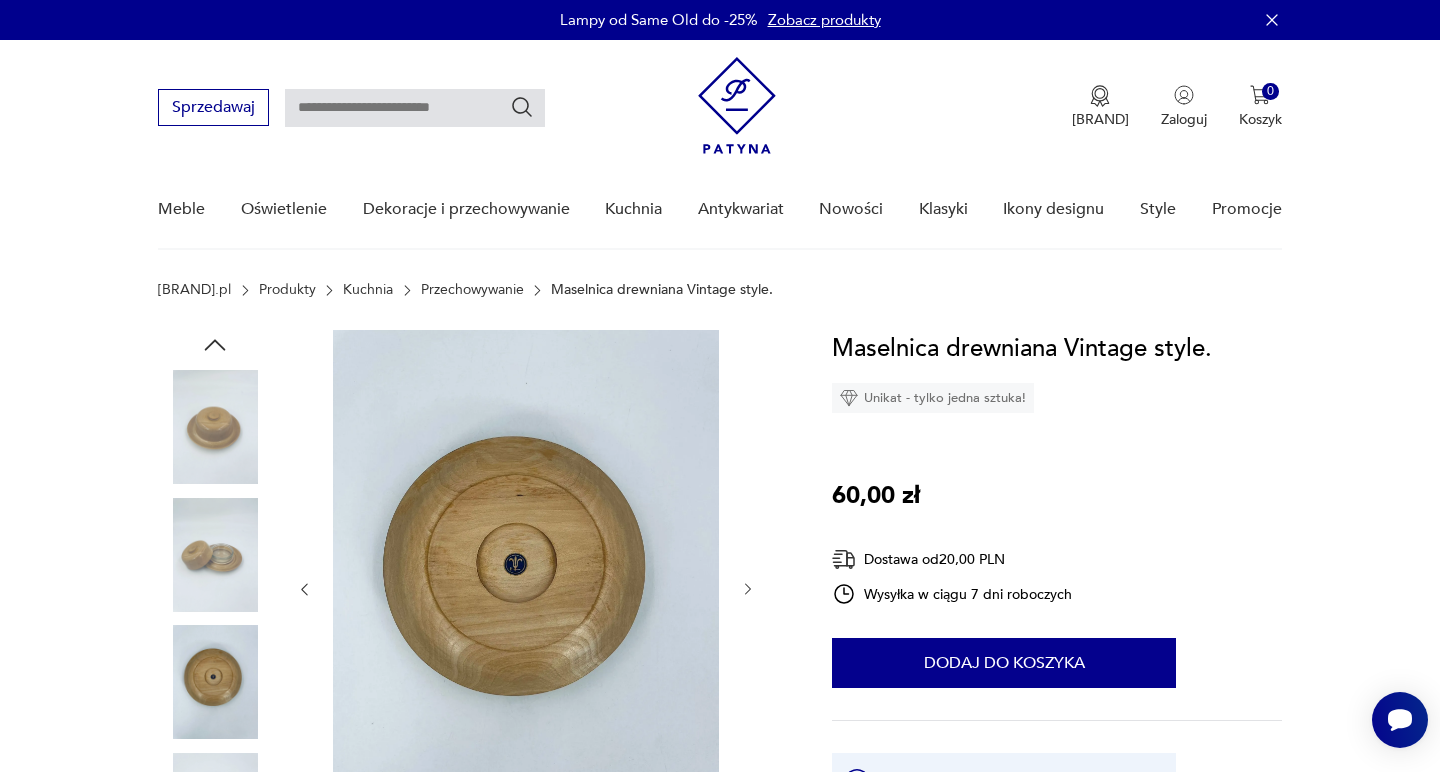 click at bounding box center (748, 589) 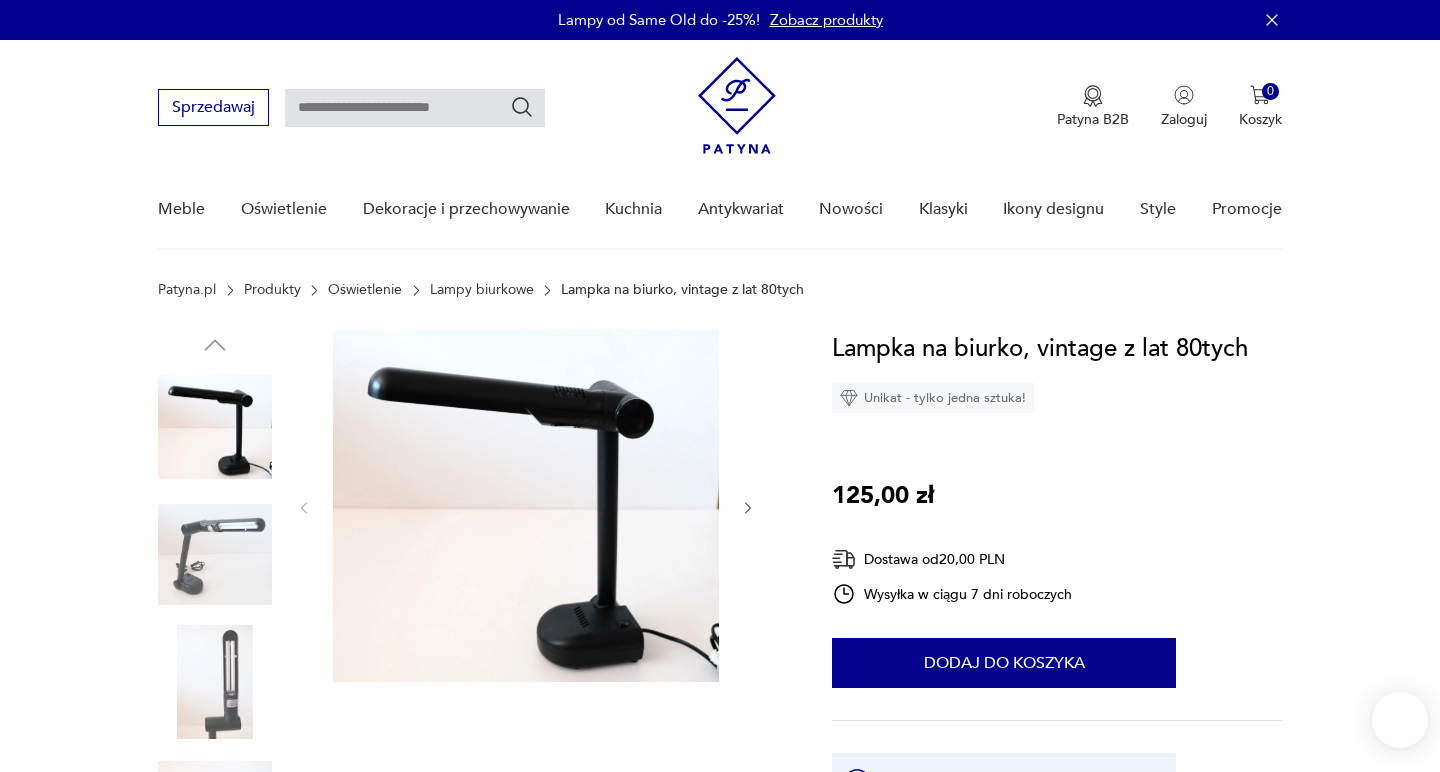 scroll, scrollTop: 0, scrollLeft: 0, axis: both 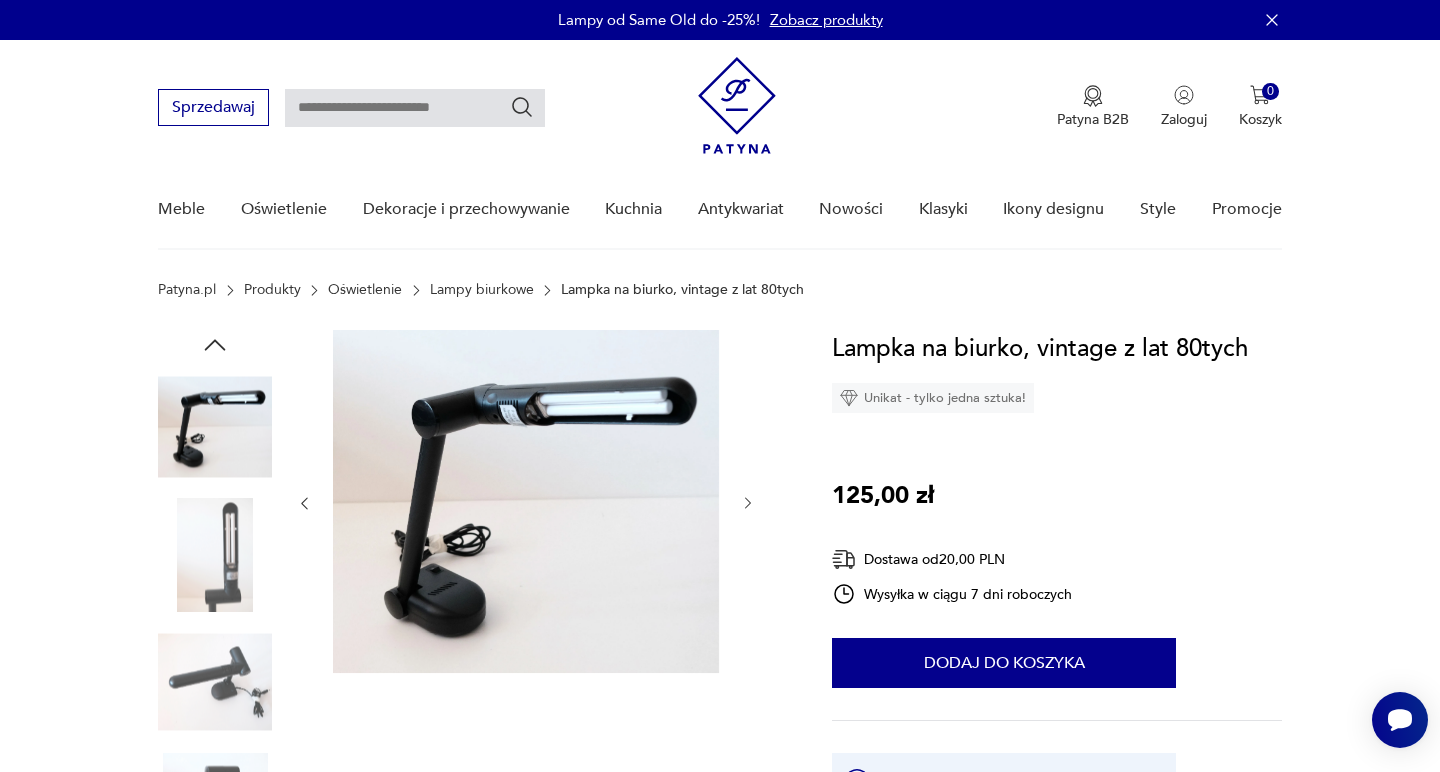 click at bounding box center [748, 503] 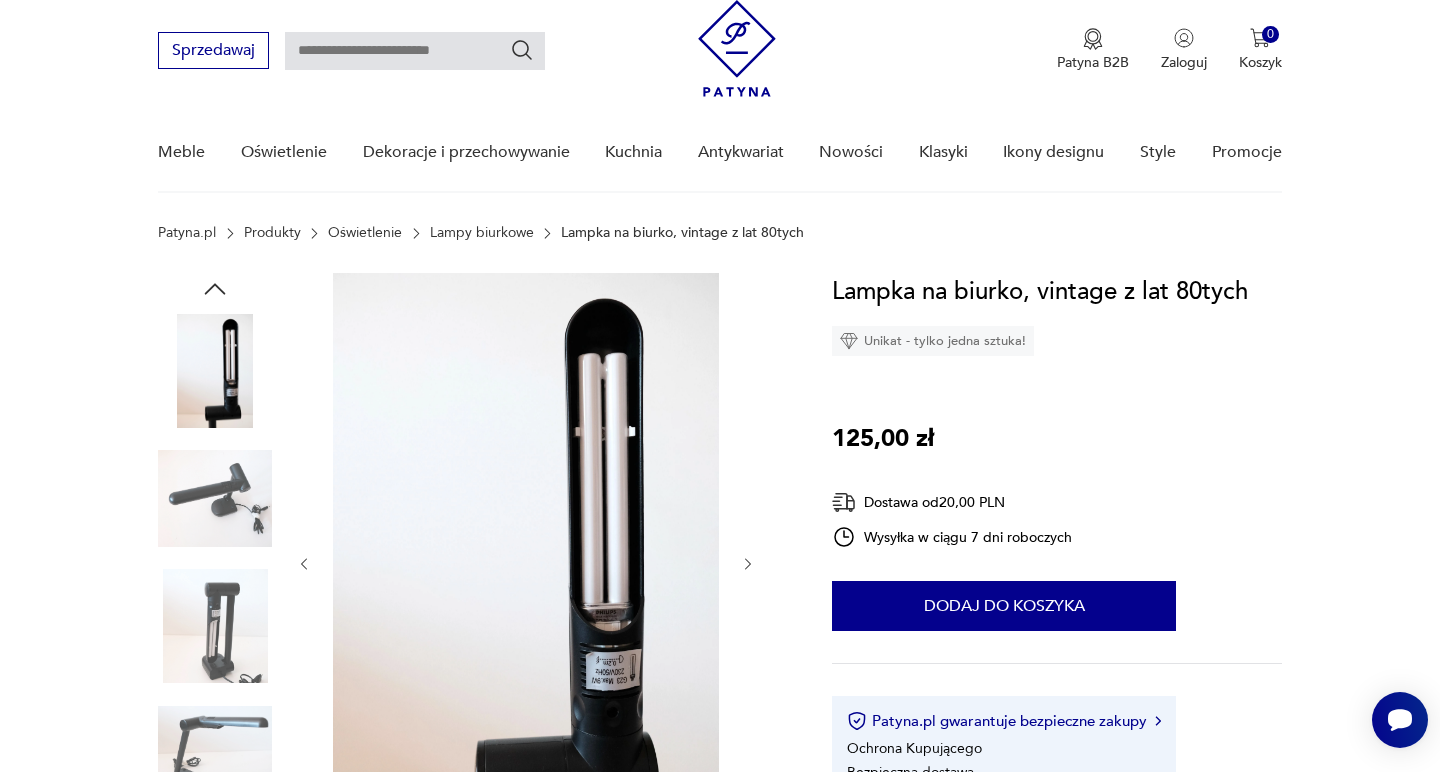 scroll, scrollTop: 190, scrollLeft: 0, axis: vertical 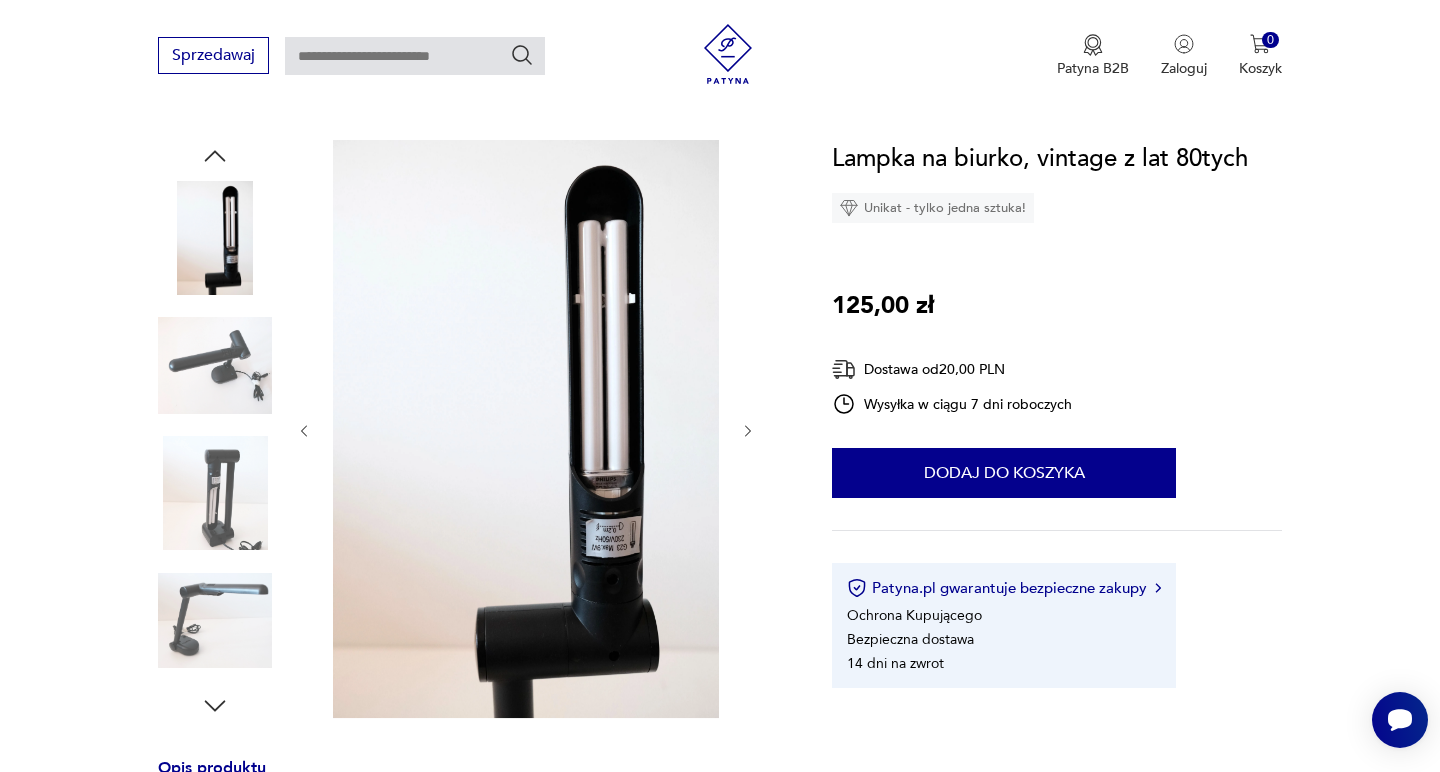 click at bounding box center (748, 431) 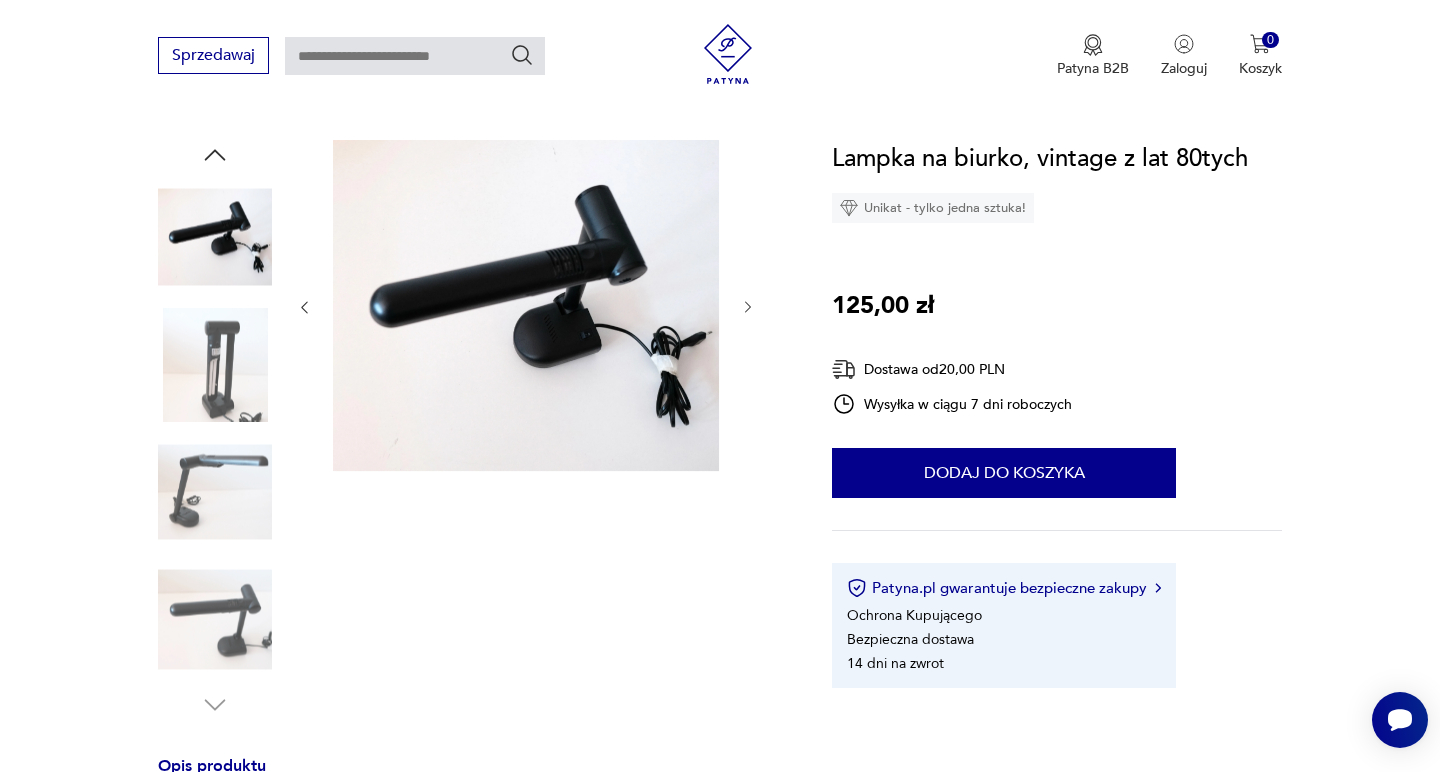 click at bounding box center [526, 307] 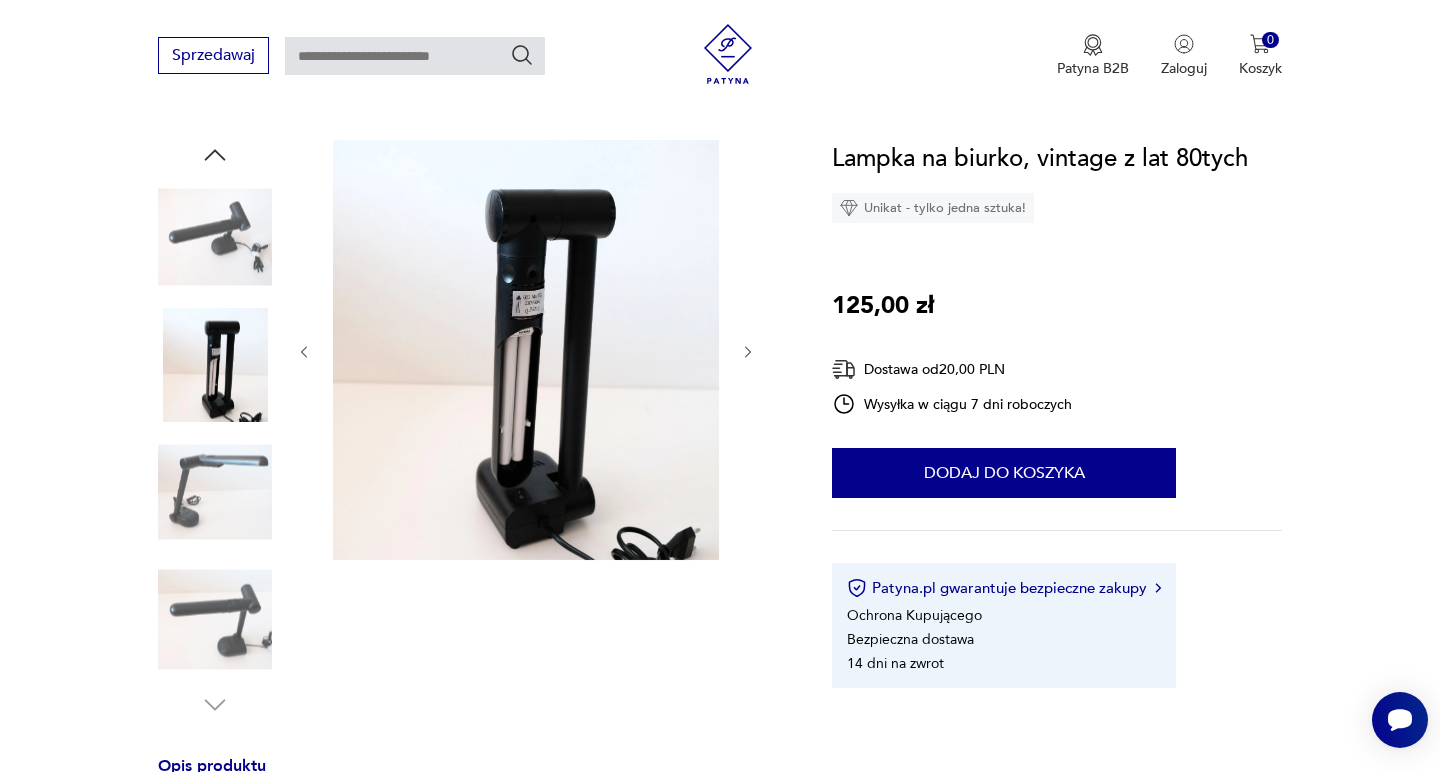 click at bounding box center [526, 352] 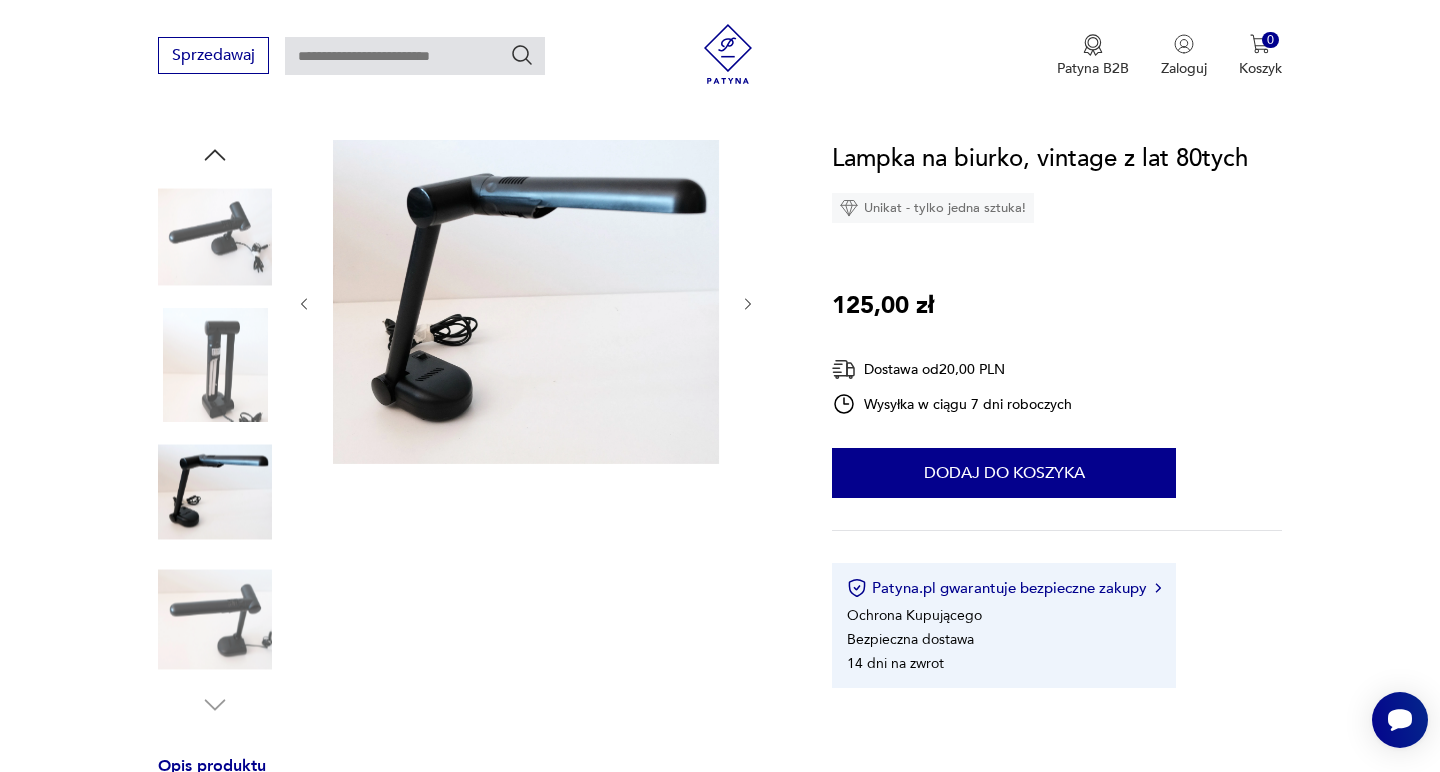 click at bounding box center [526, 304] 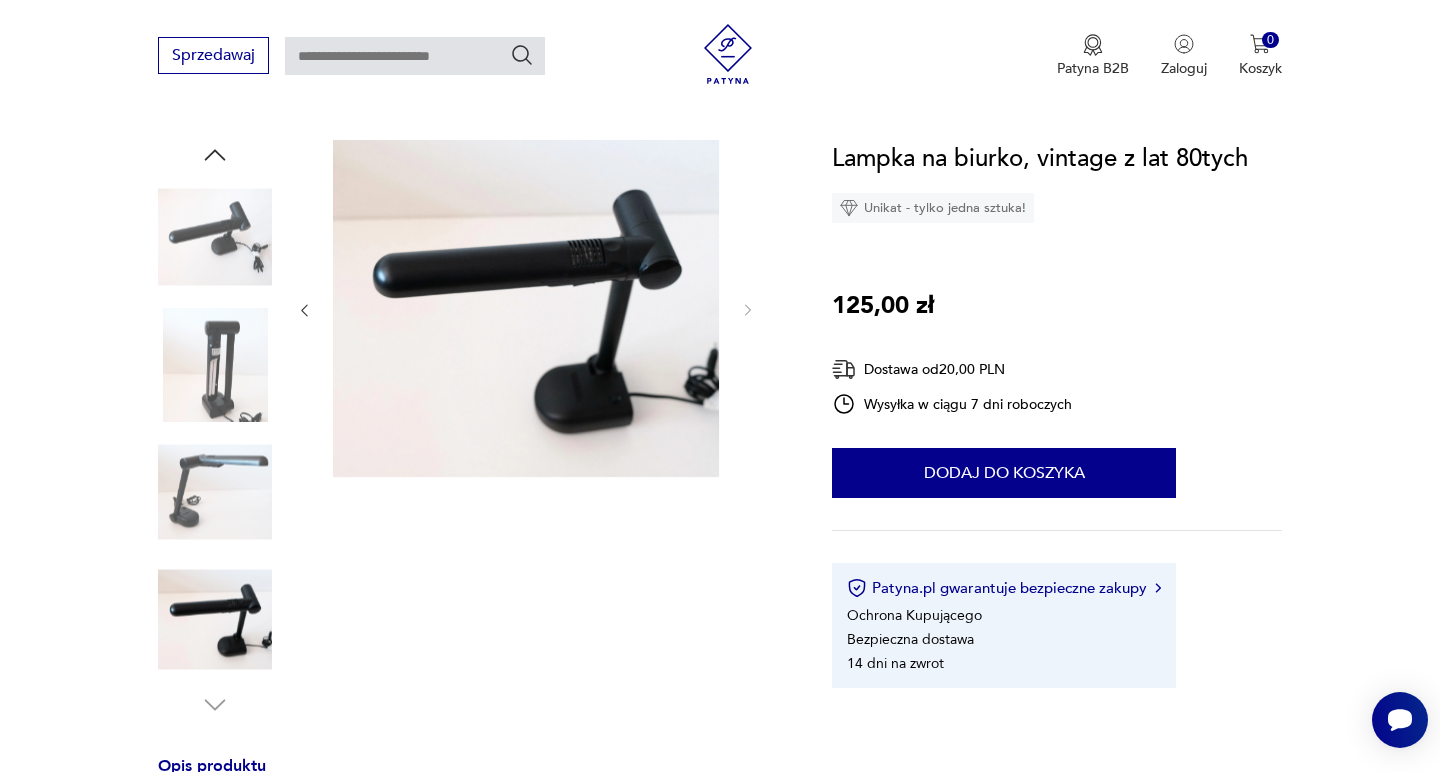 click at bounding box center [215, 365] 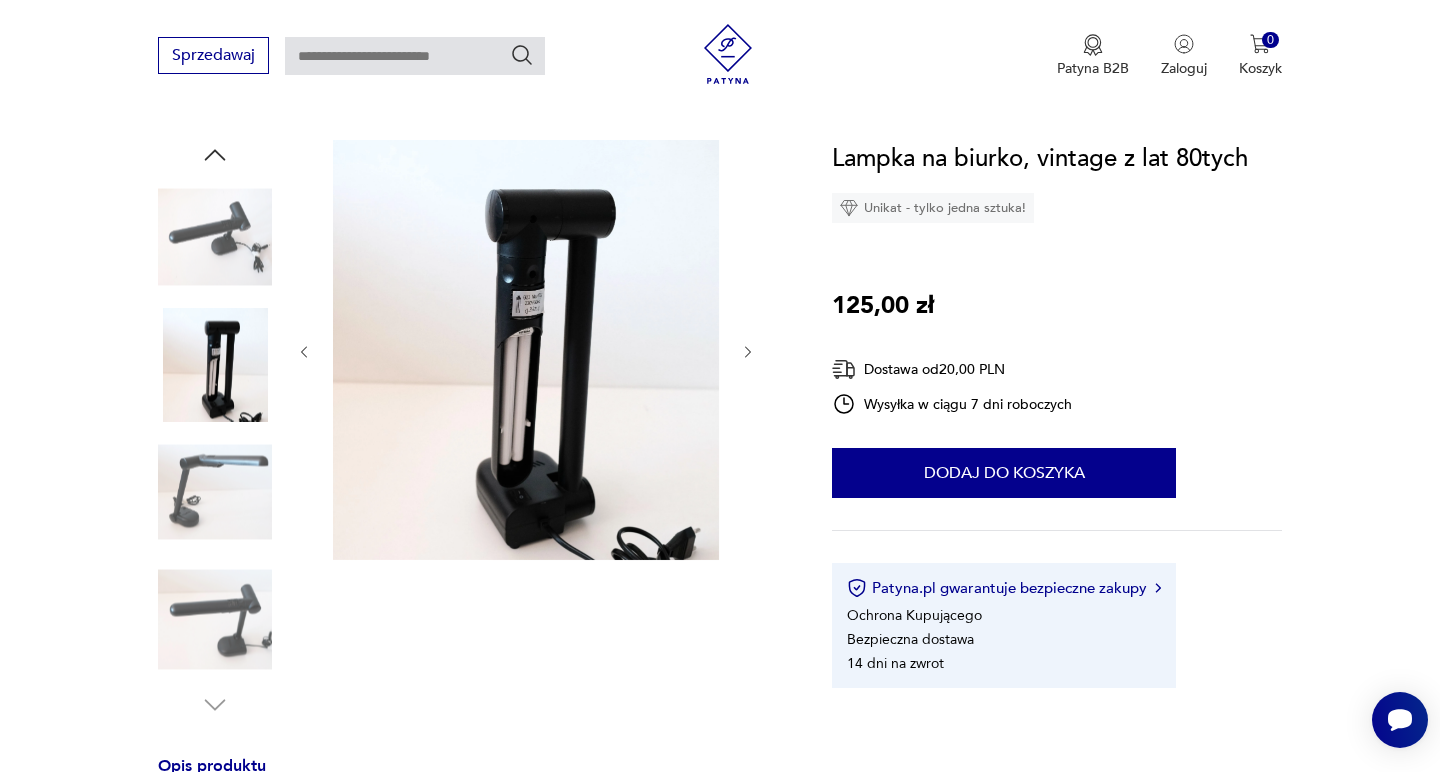 click at bounding box center [215, 237] 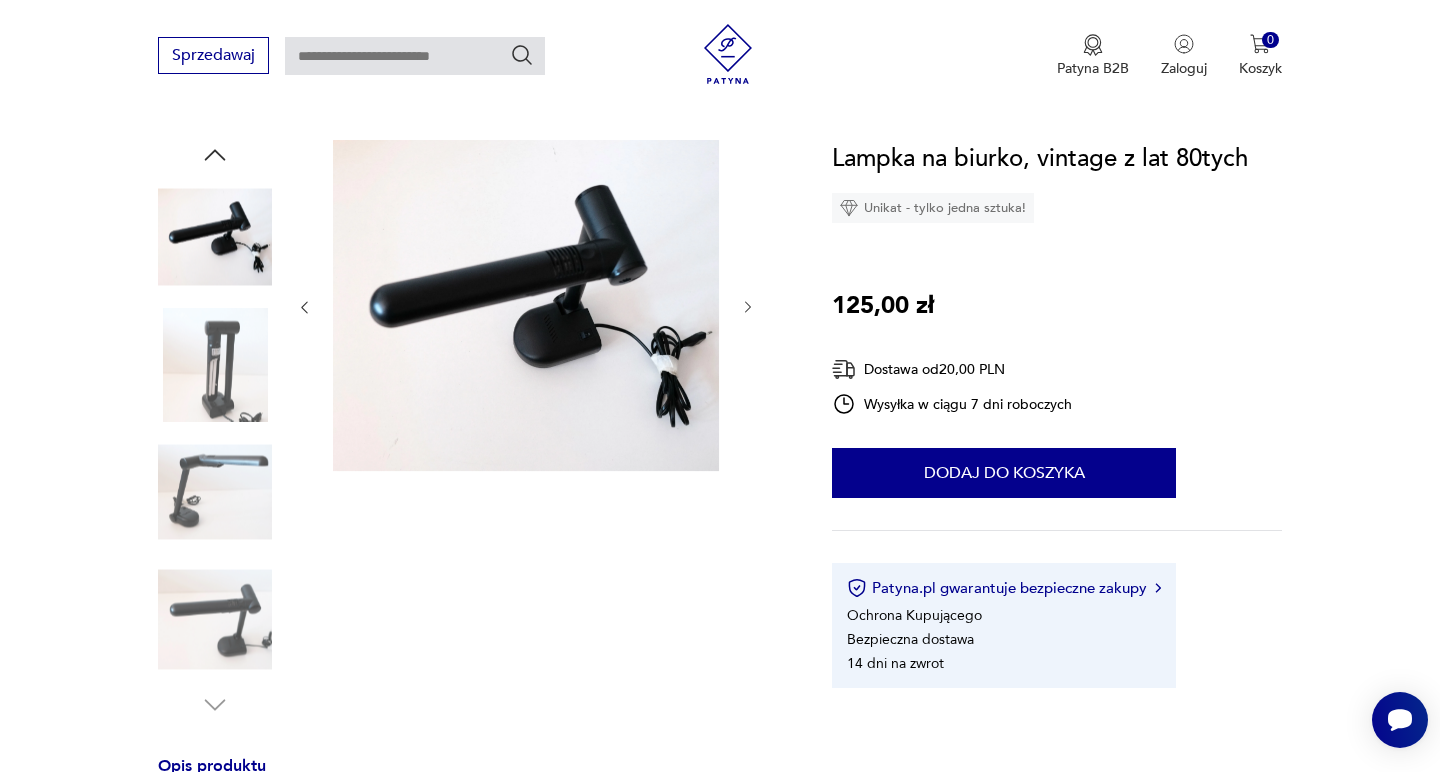 click at bounding box center [215, 365] 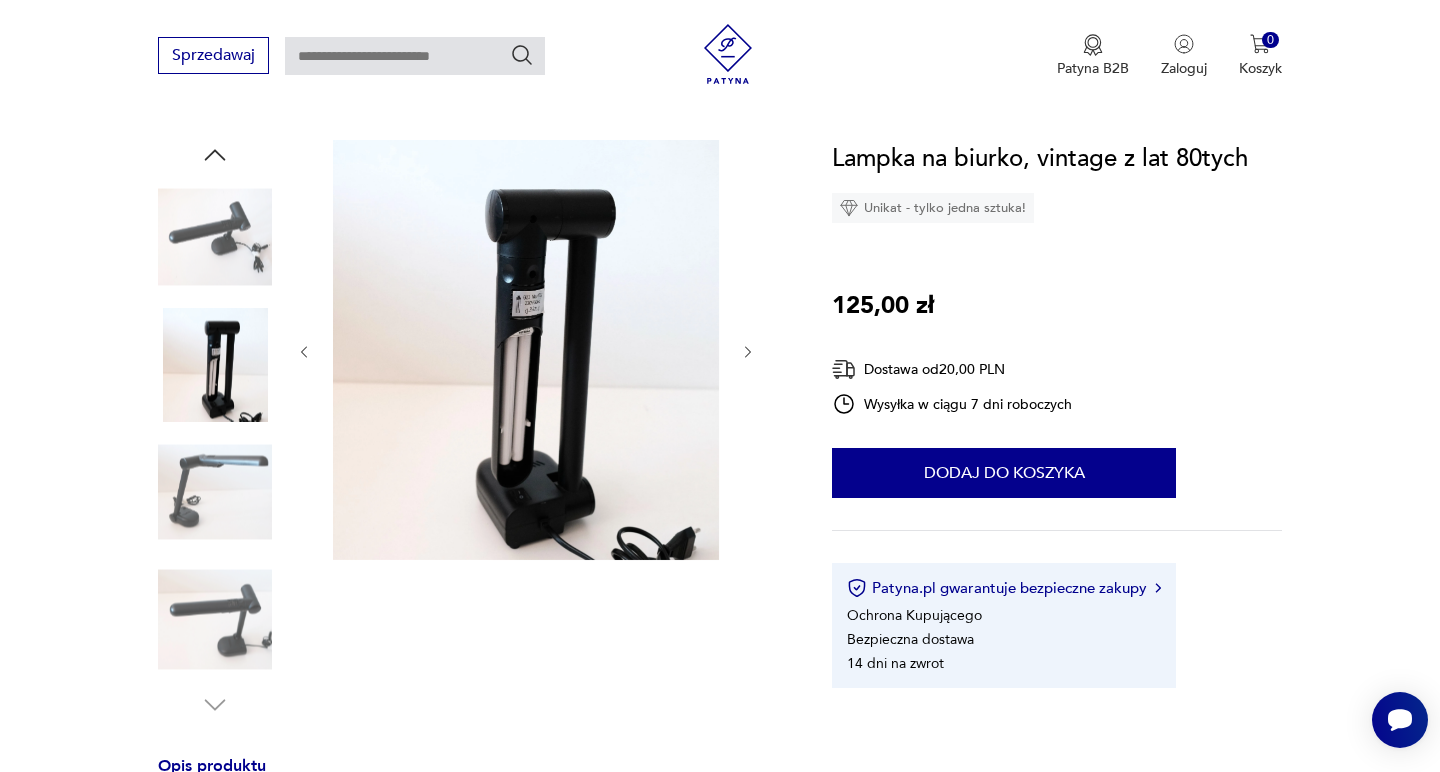 click at bounding box center (0, 0) 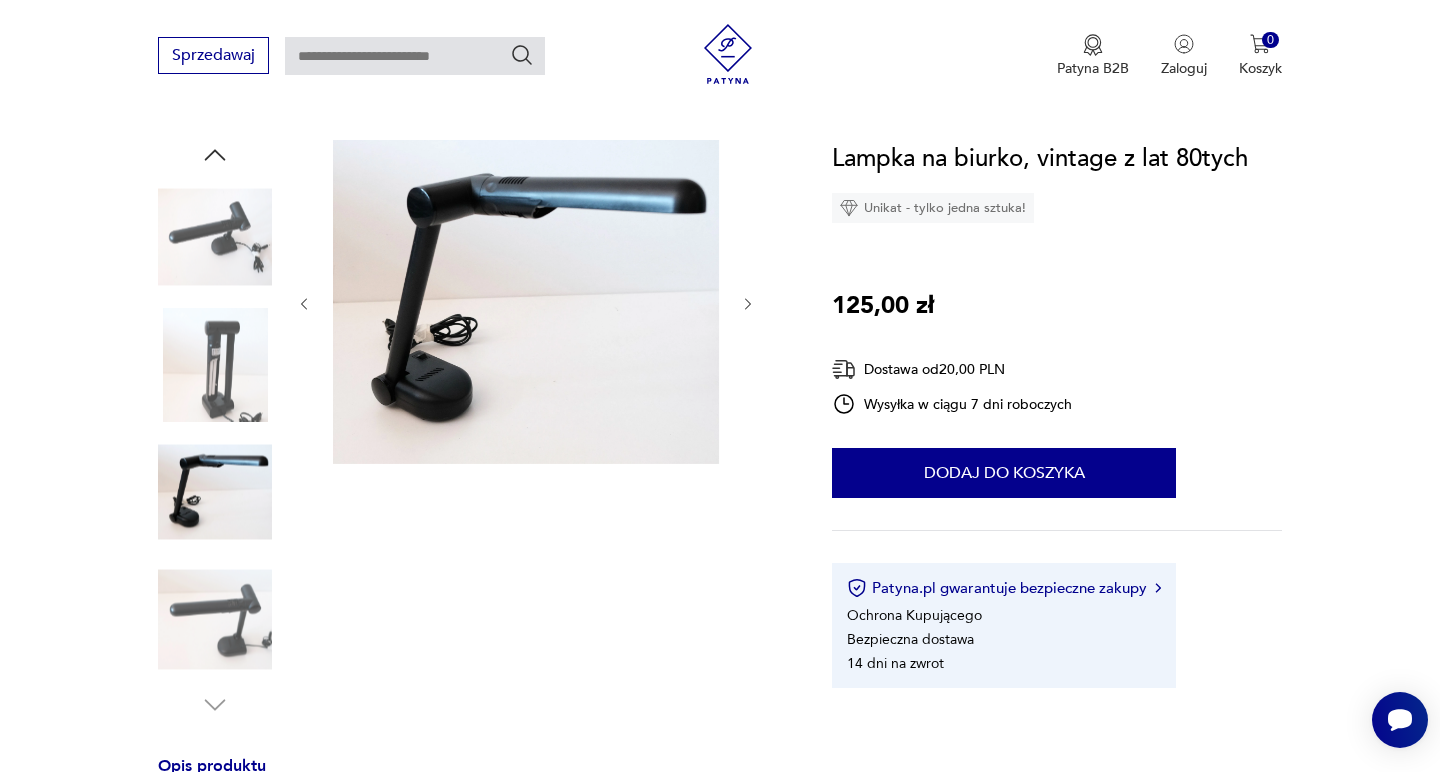 click at bounding box center (0, 0) 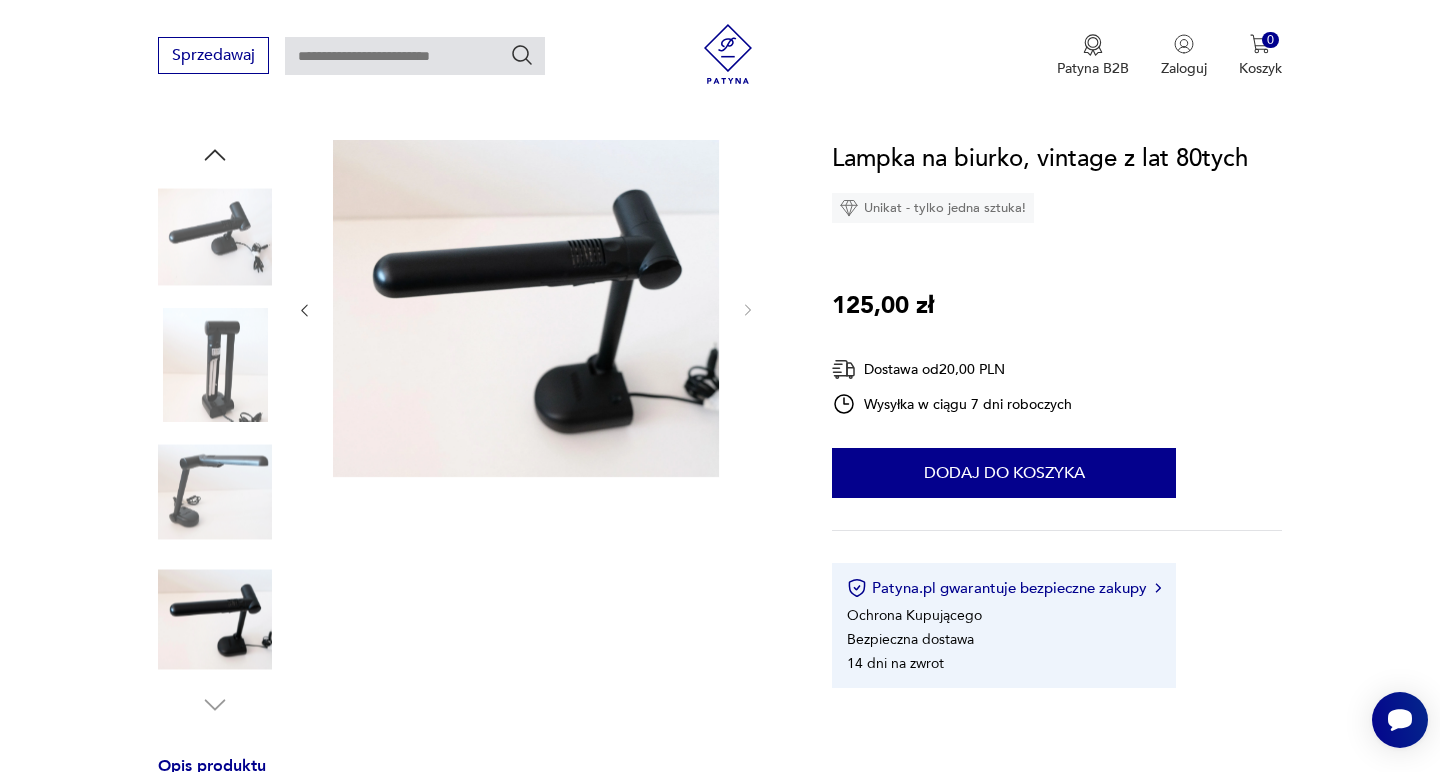 click at bounding box center [215, 237] 